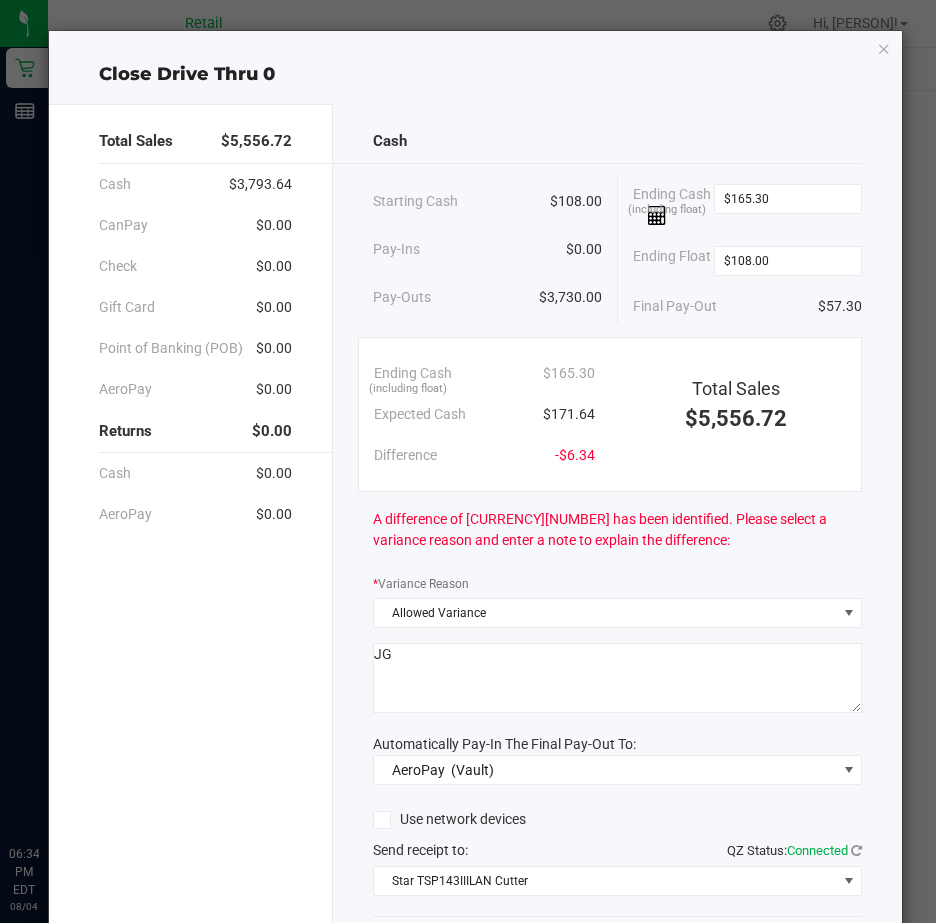 scroll, scrollTop: 0, scrollLeft: 0, axis: both 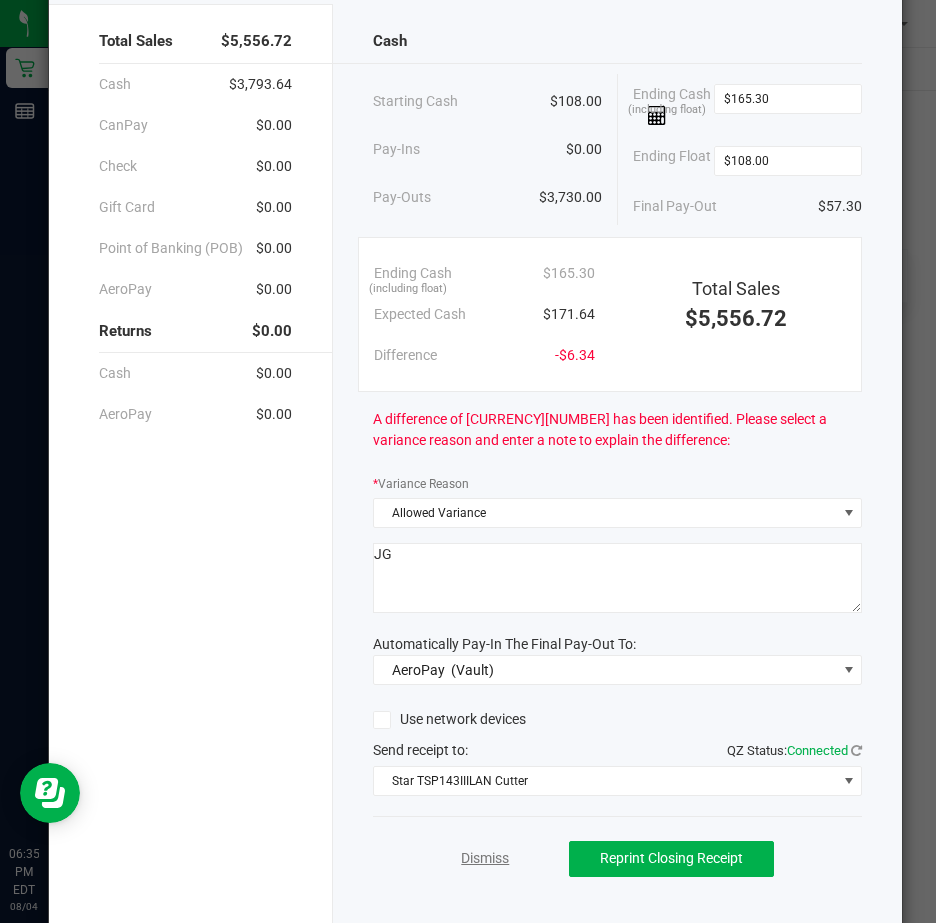 click on "Dismiss" 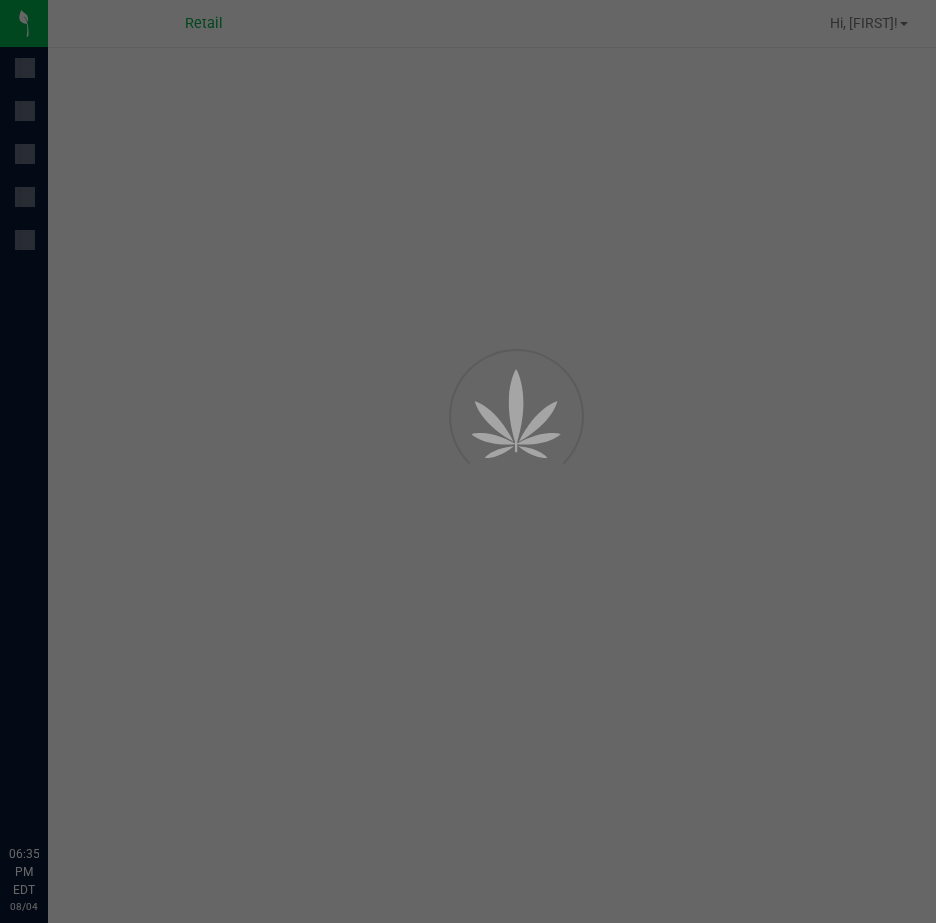 scroll, scrollTop: 0, scrollLeft: 0, axis: both 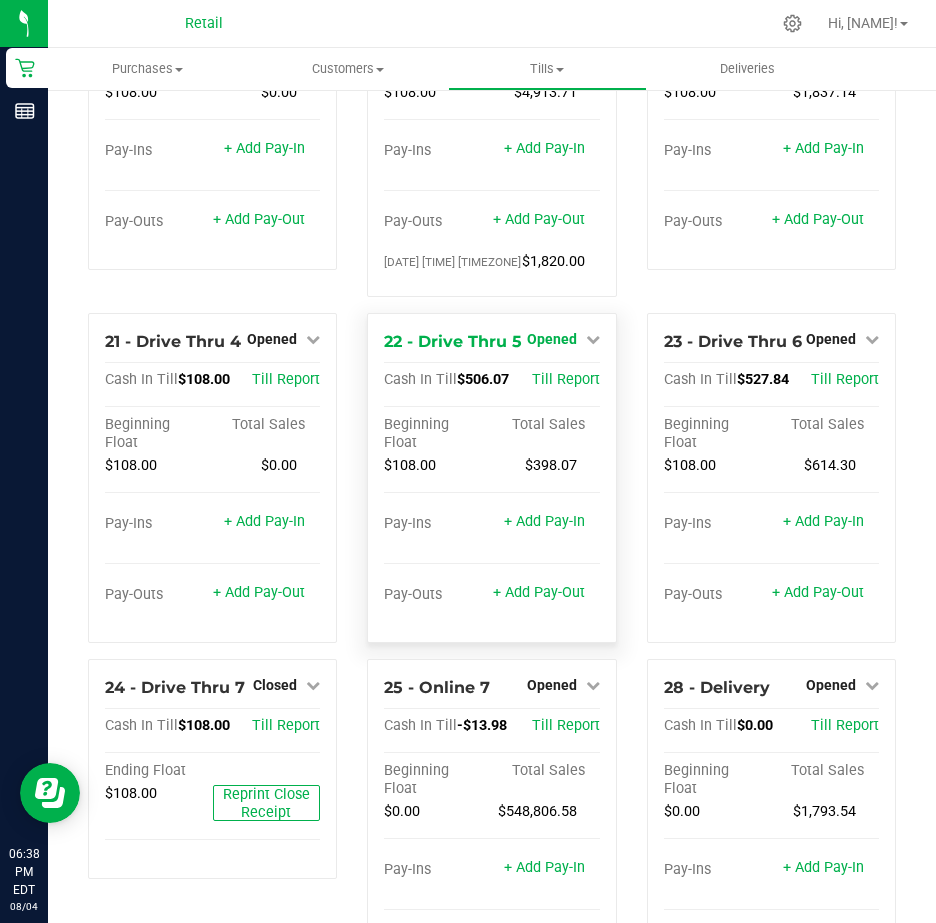 click at bounding box center (593, 339) 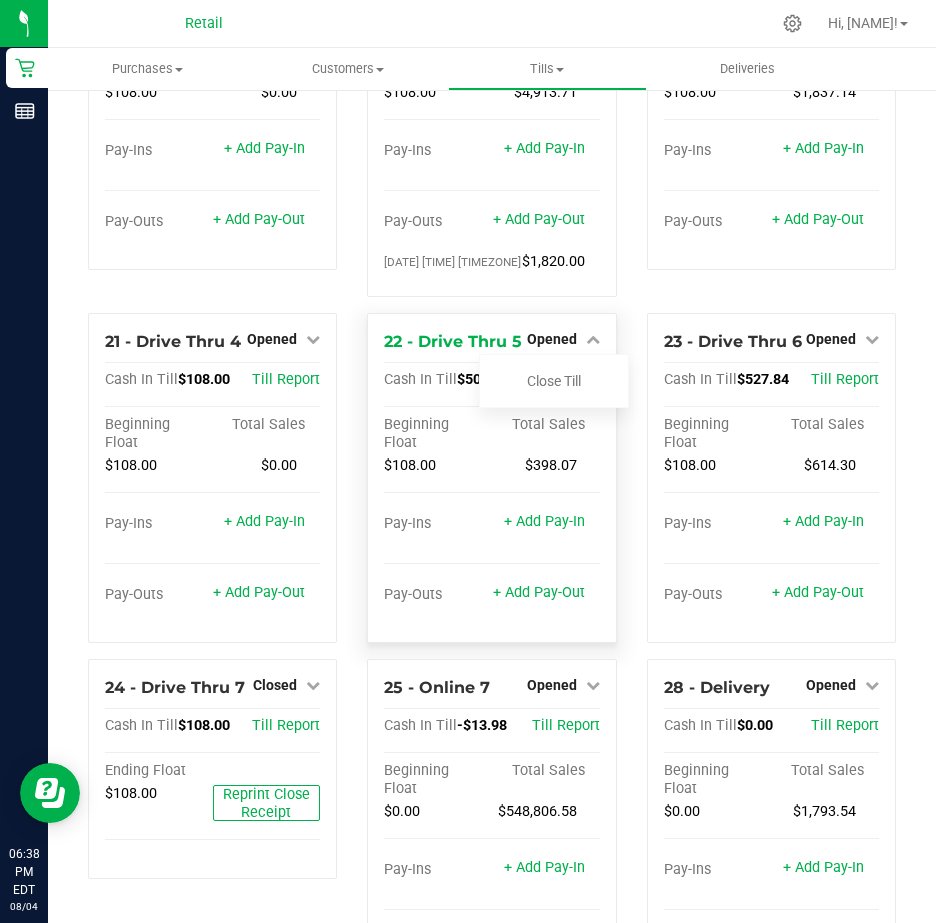 drag, startPoint x: 573, startPoint y: 524, endPoint x: 605, endPoint y: 498, distance: 41.231056 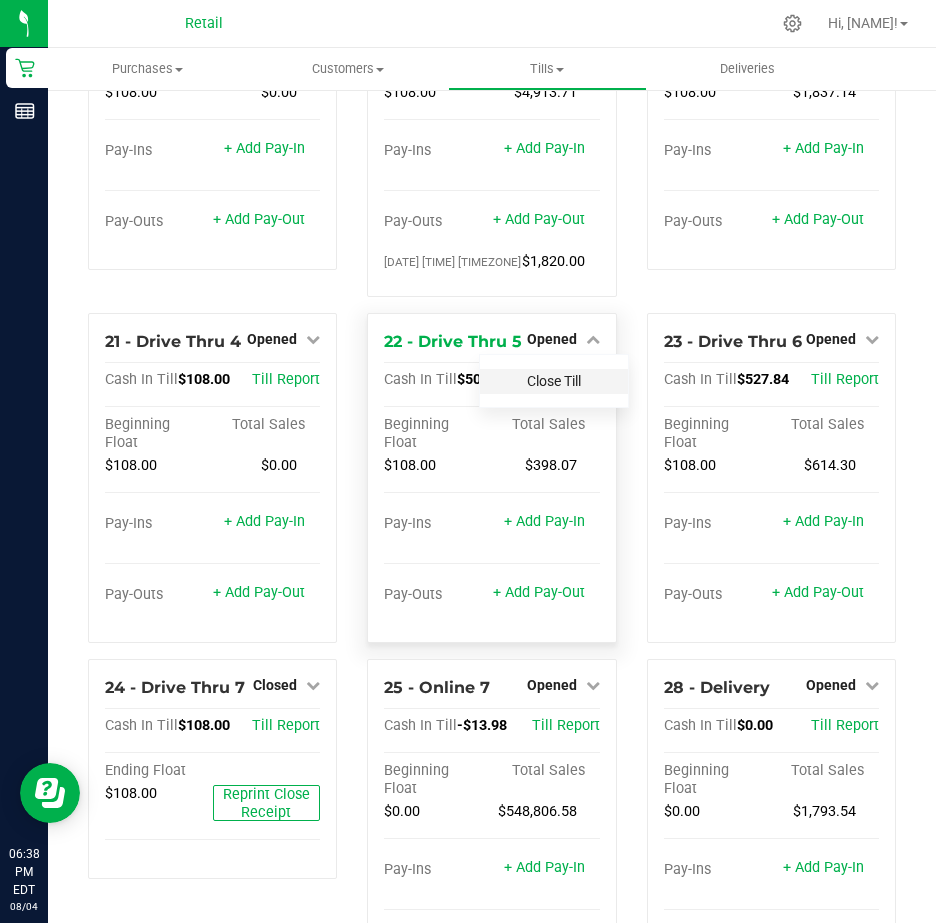 click on "Close Till" at bounding box center [554, 381] 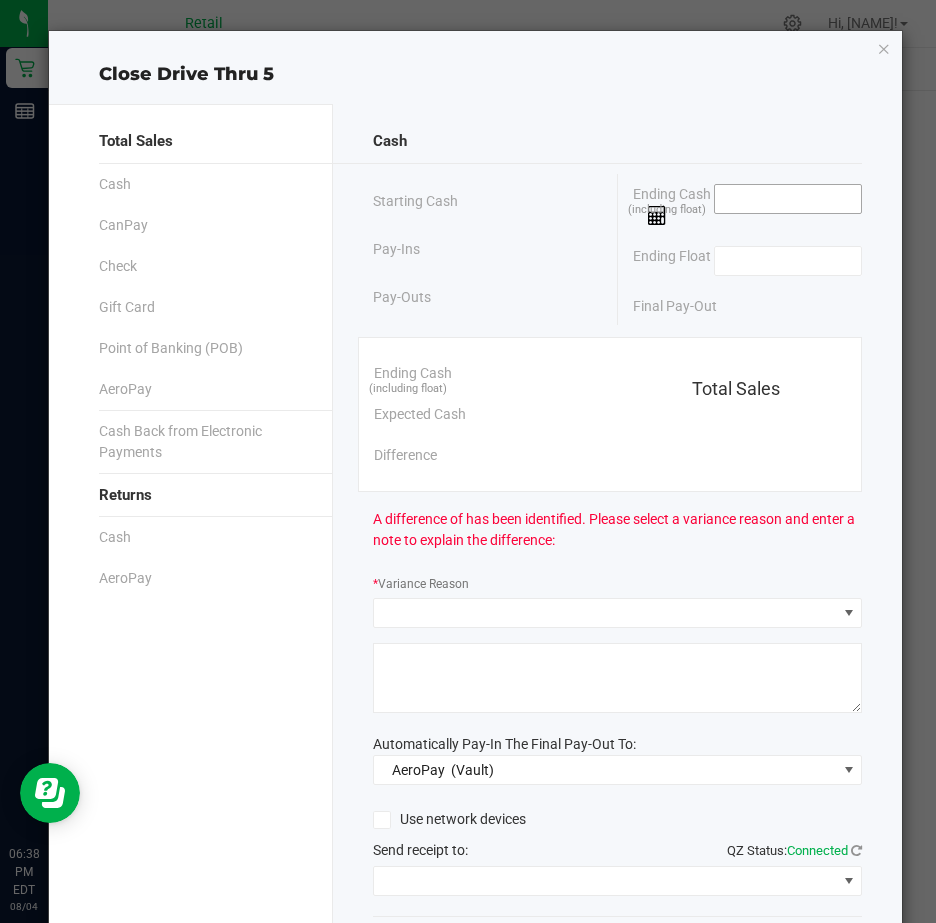 drag, startPoint x: 741, startPoint y: 201, endPoint x: 763, endPoint y: 197, distance: 22.36068 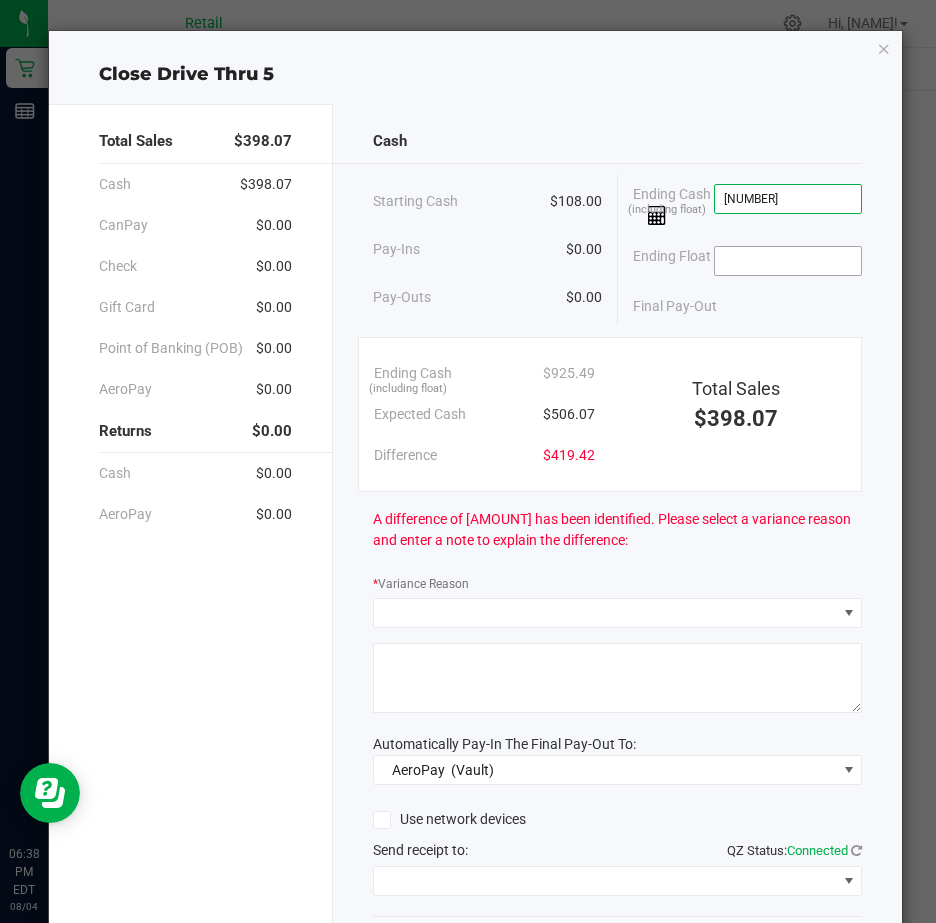 type on "$925.49" 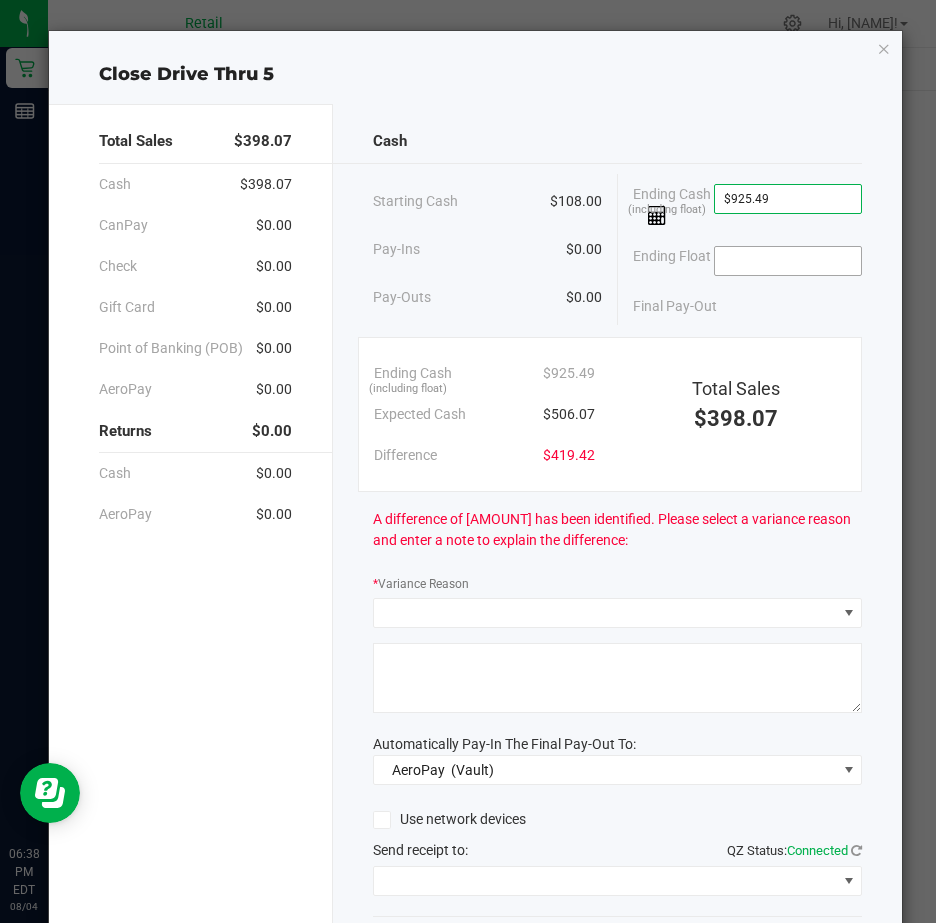 drag, startPoint x: 725, startPoint y: 256, endPoint x: 745, endPoint y: 262, distance: 20.880613 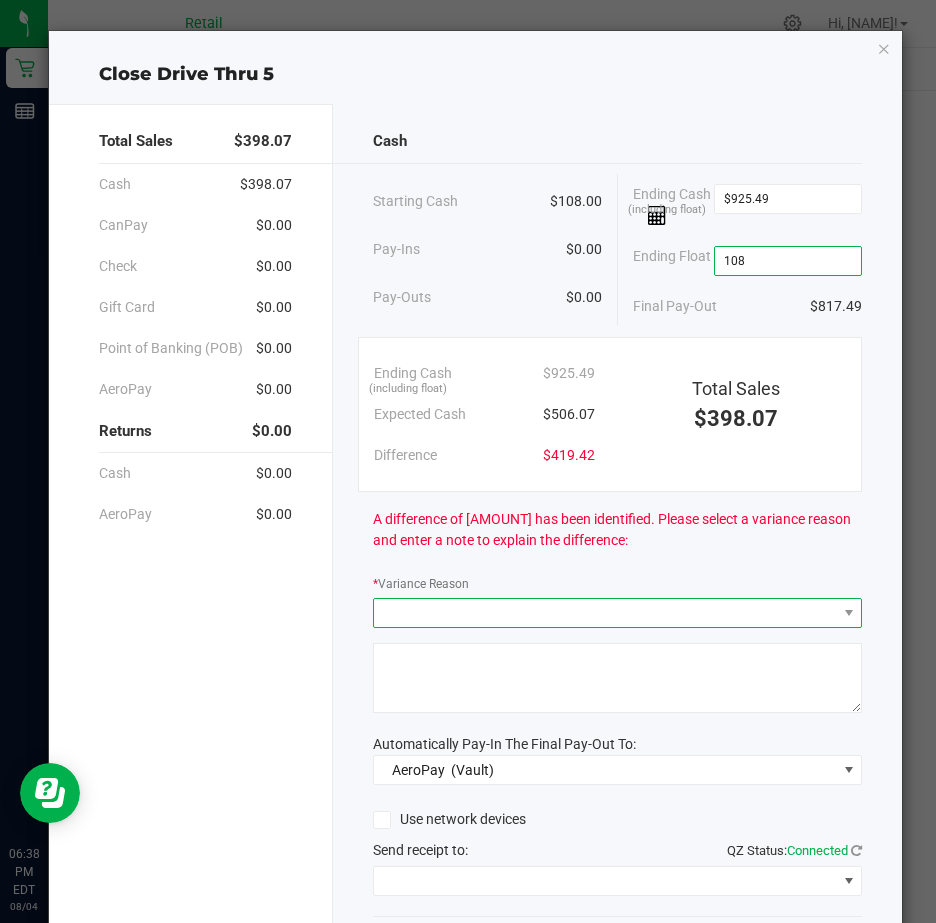 type on "$108.00" 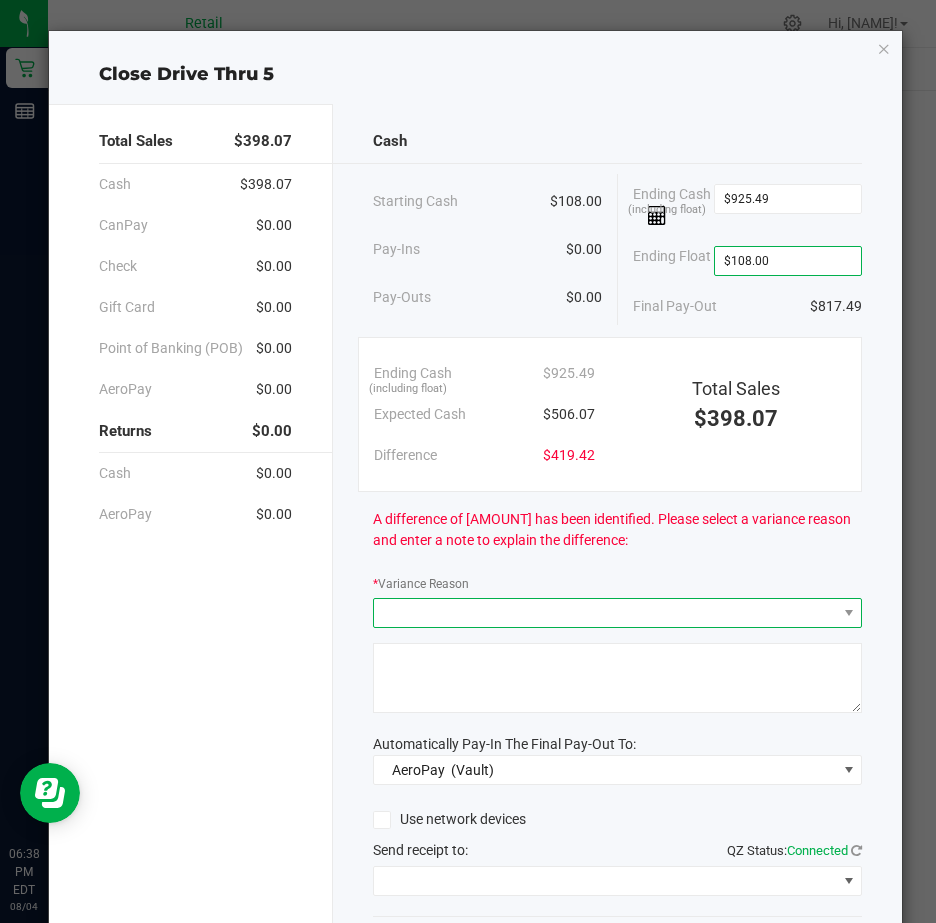 click at bounding box center (605, 613) 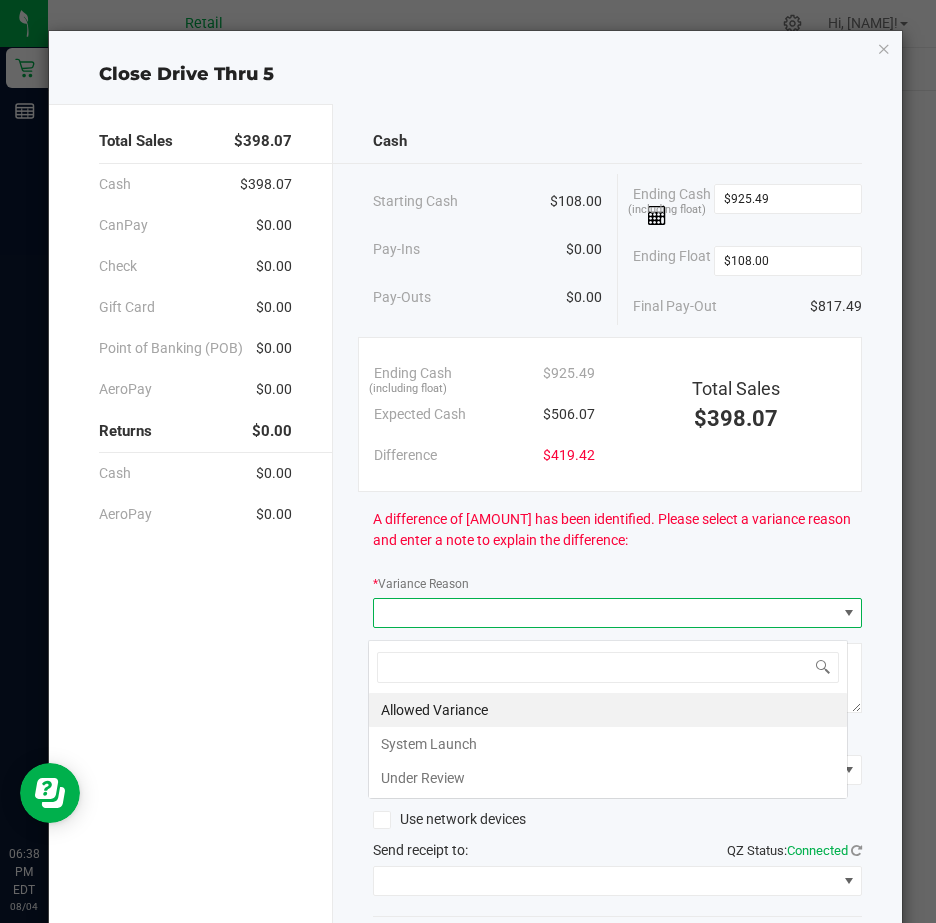 scroll, scrollTop: 99970, scrollLeft: 99520, axis: both 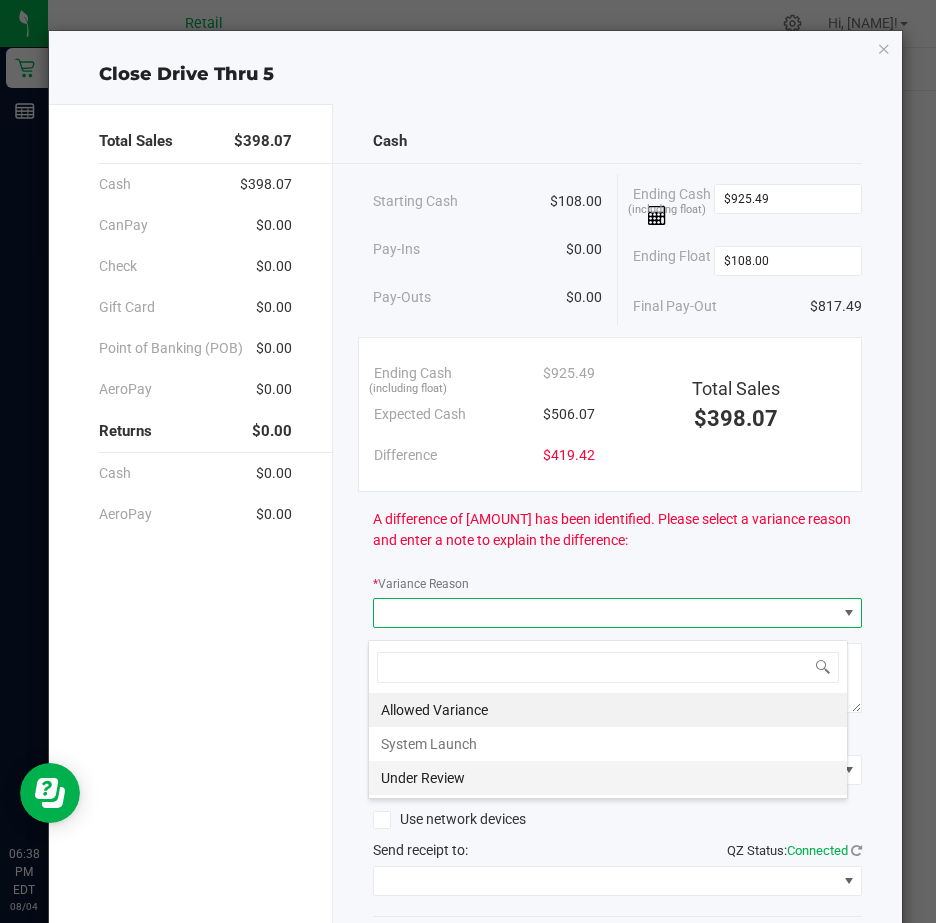 click on "Under Review" at bounding box center [608, 778] 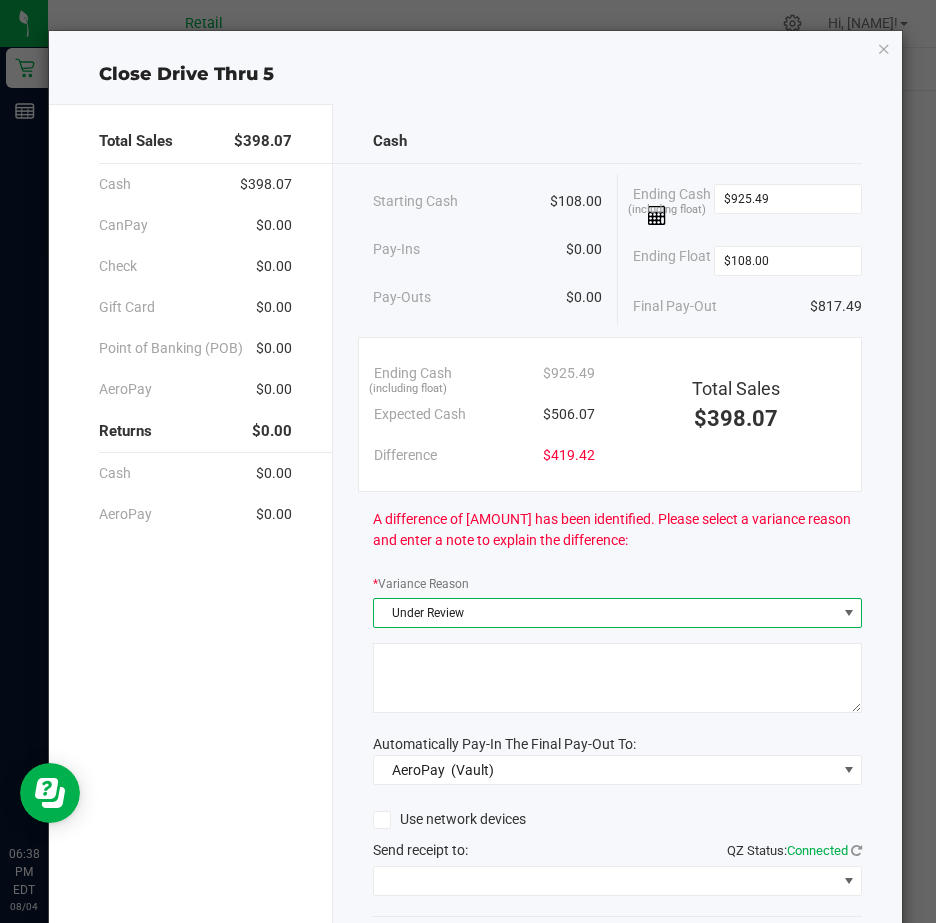 click 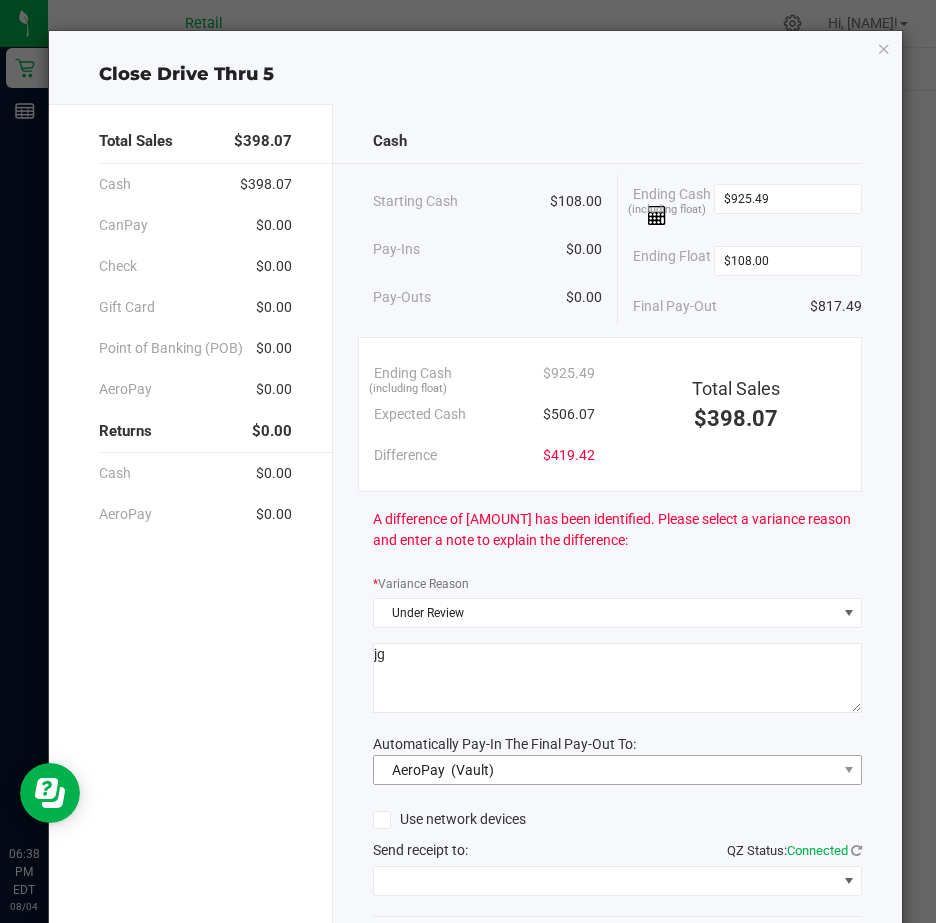 type on "j" 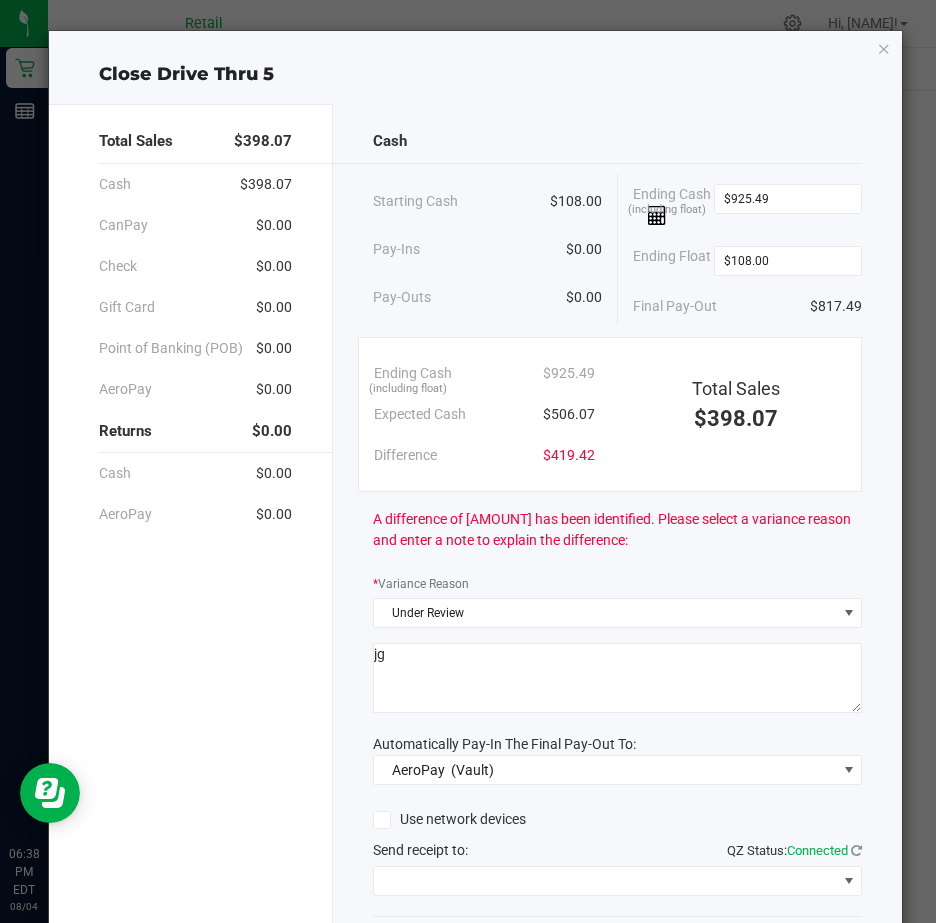 type on "j" 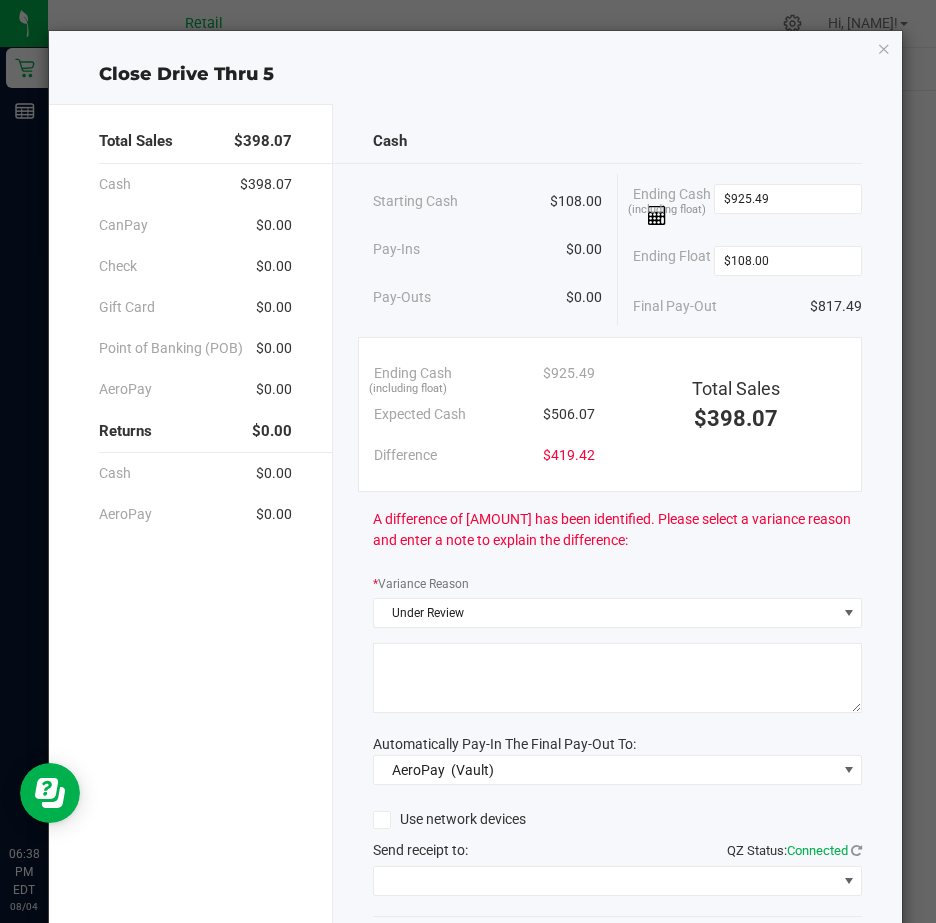 click 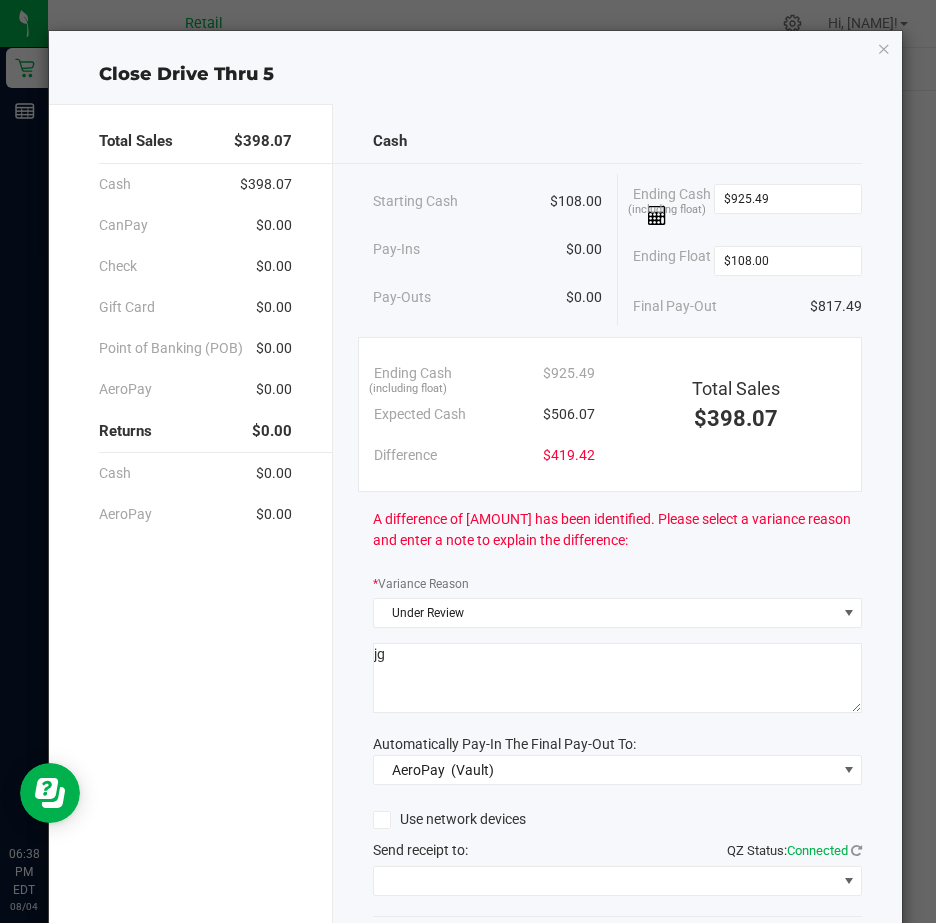type on "j" 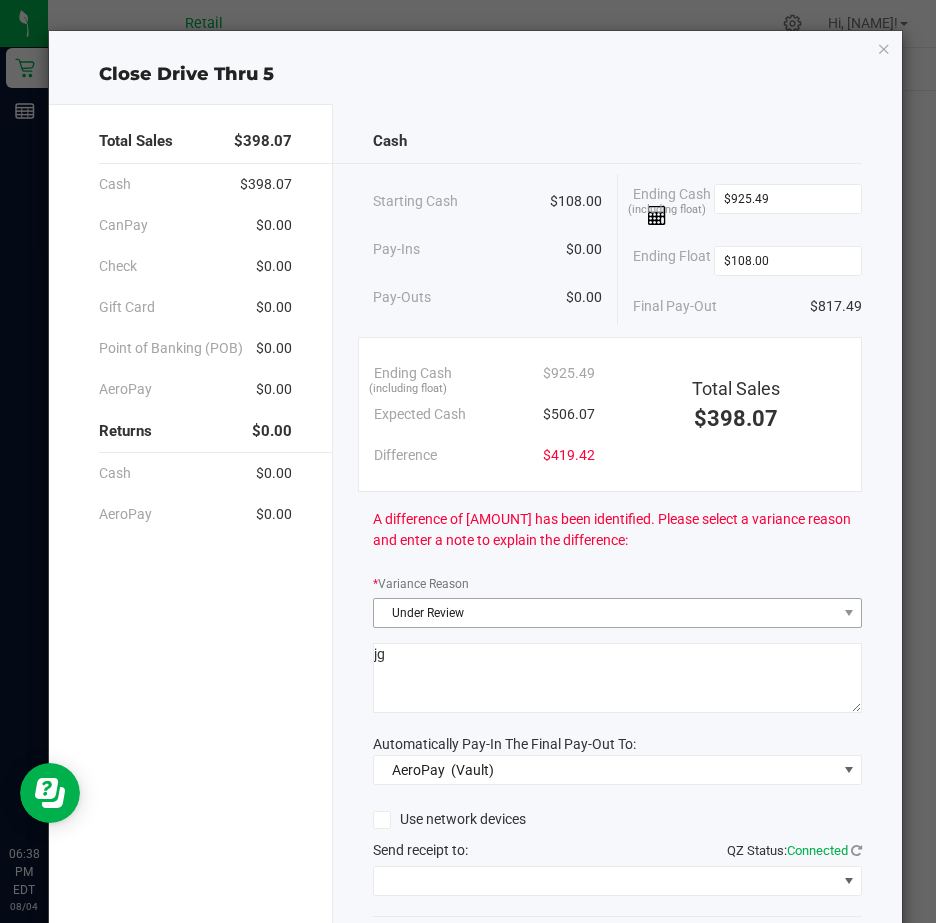 type on "j" 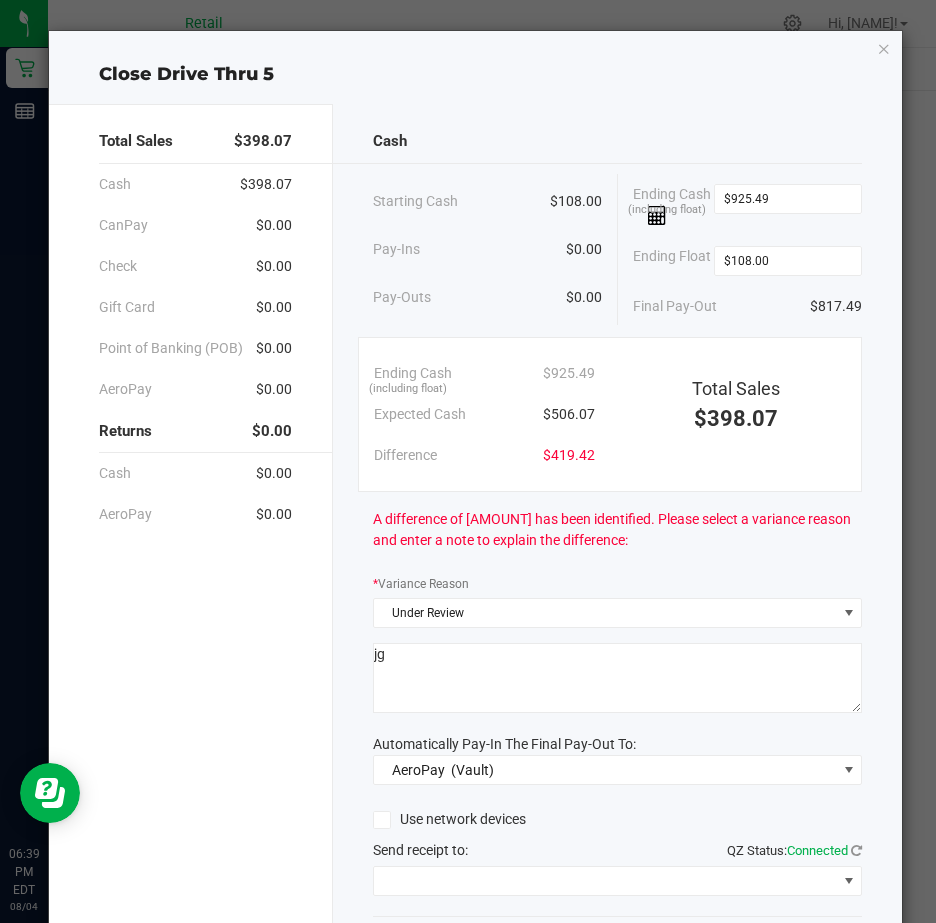 type on "j" 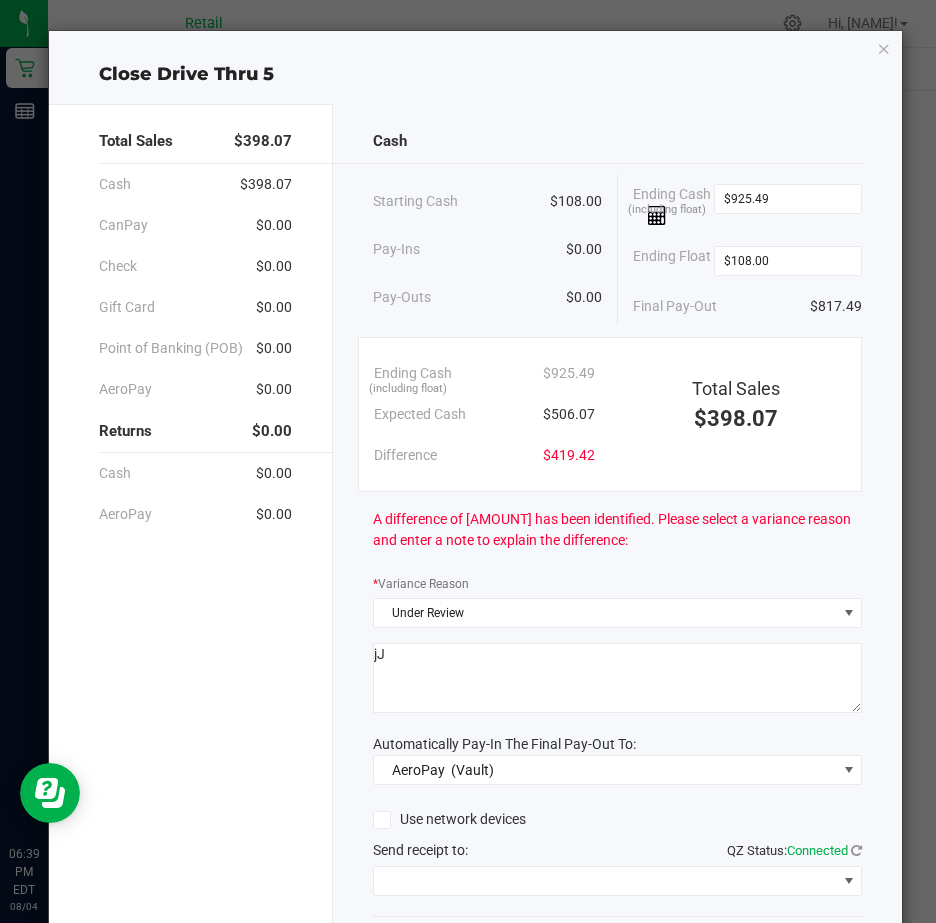 type on "j" 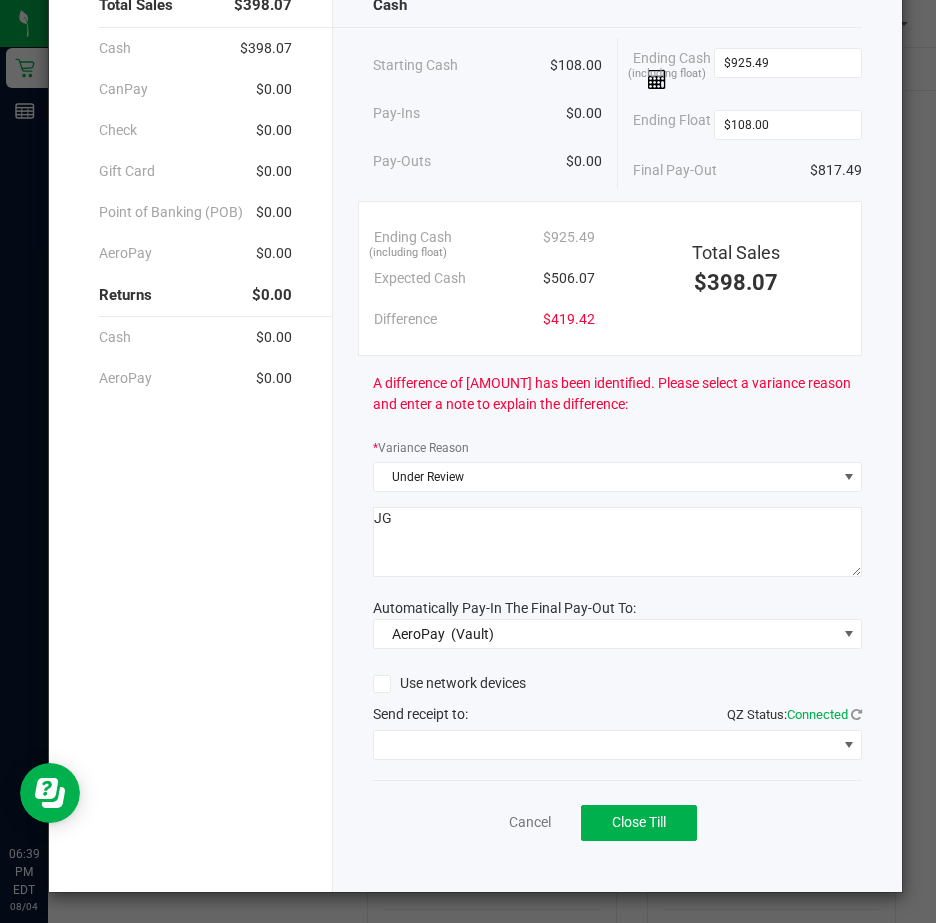 scroll, scrollTop: 148, scrollLeft: 0, axis: vertical 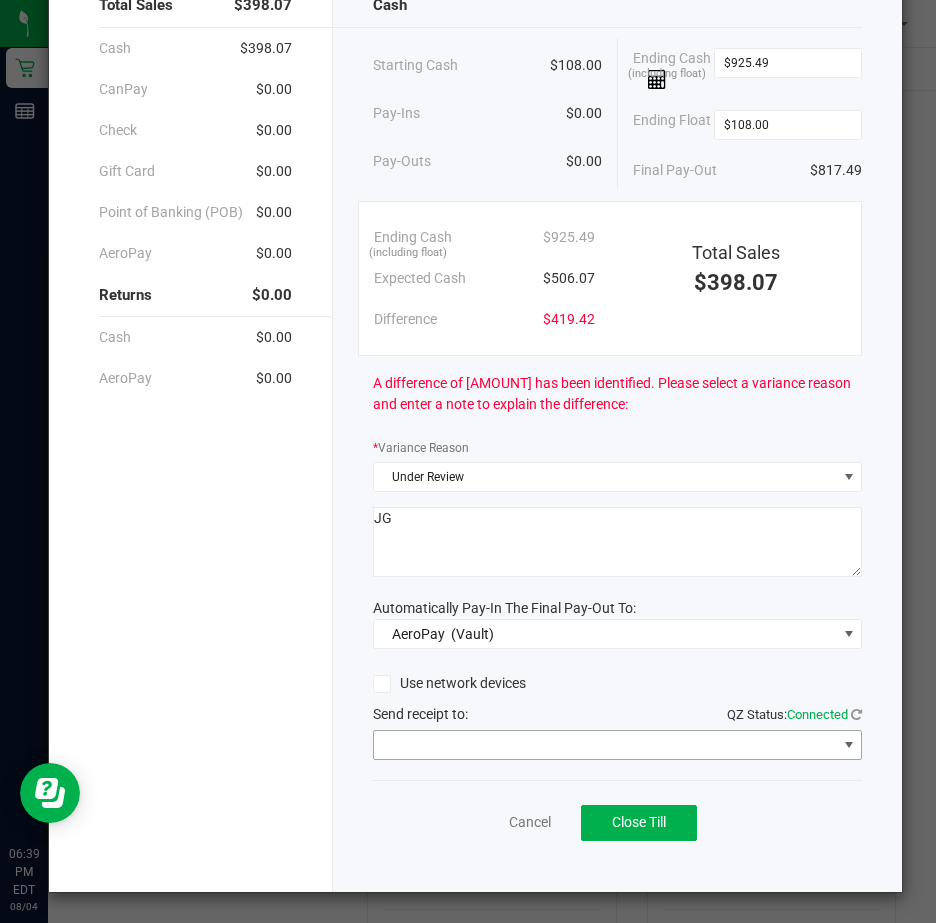 type on "JG" 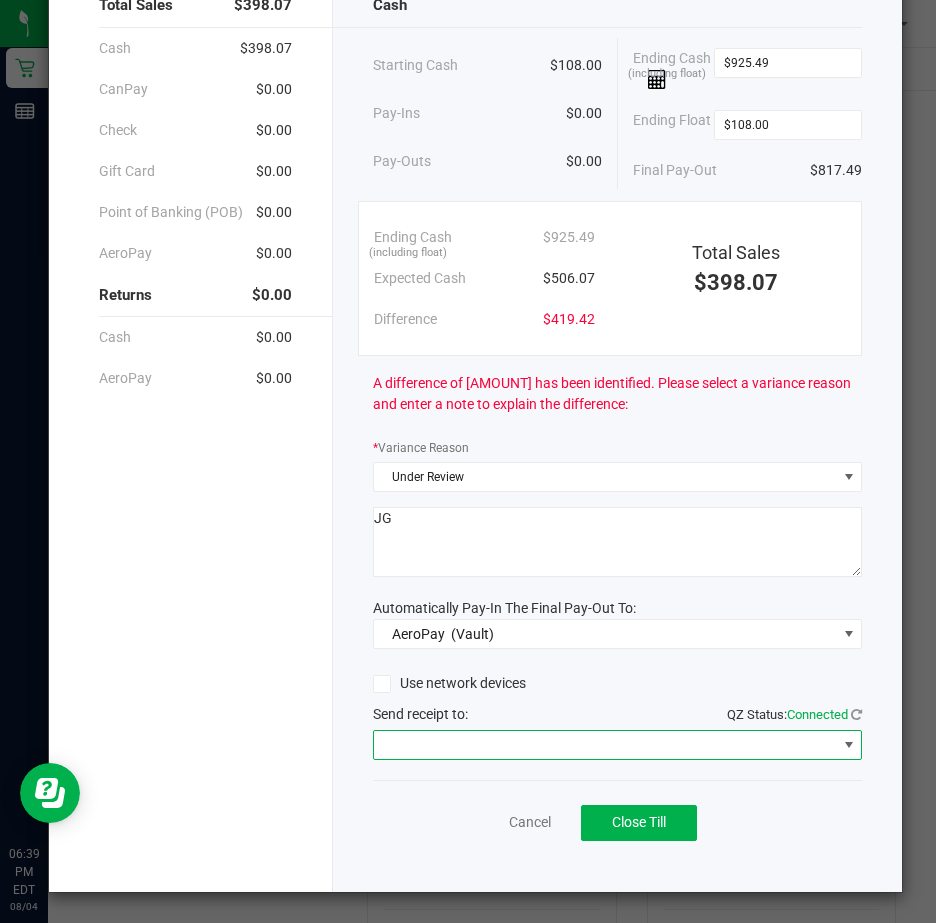 click at bounding box center (849, 745) 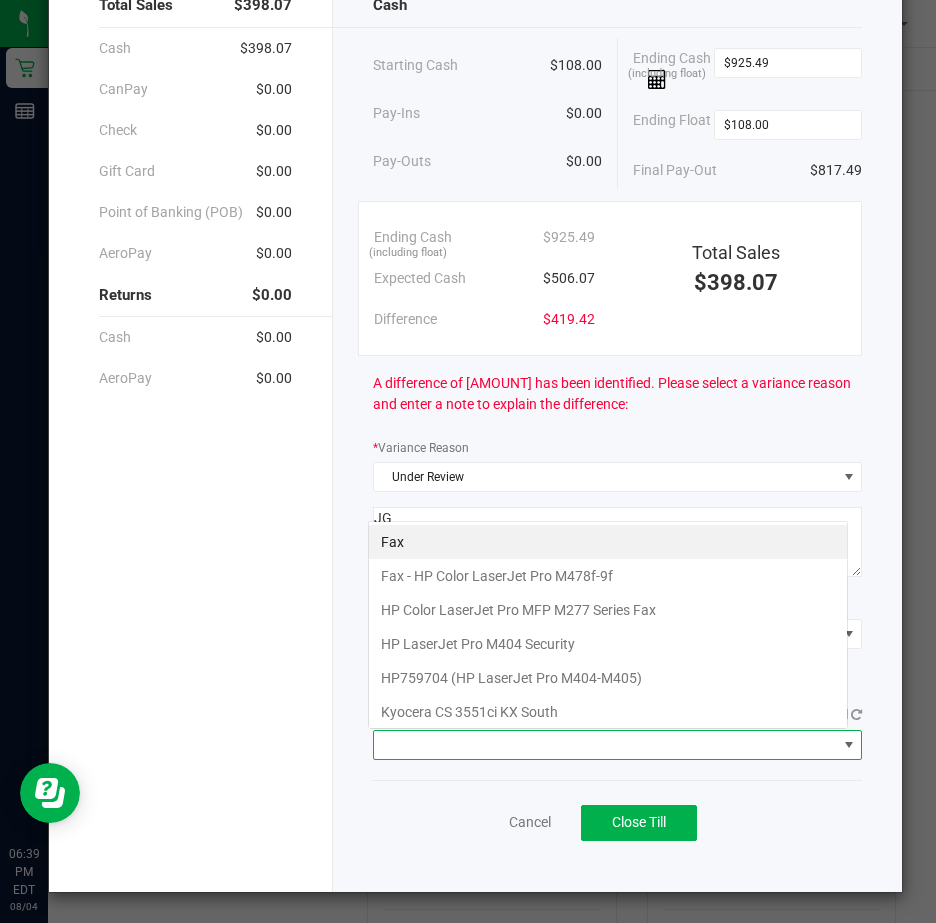 scroll, scrollTop: 99970, scrollLeft: 99520, axis: both 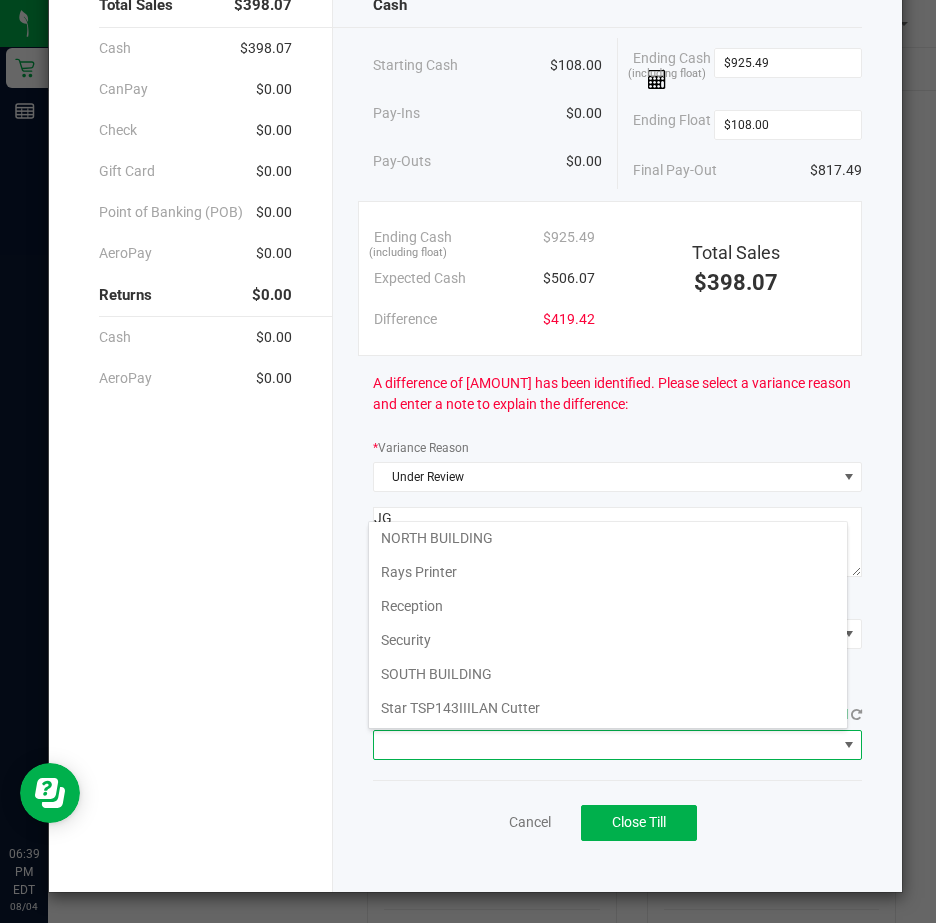 click on "Star TSP143IIILAN Cutter" at bounding box center (608, 708) 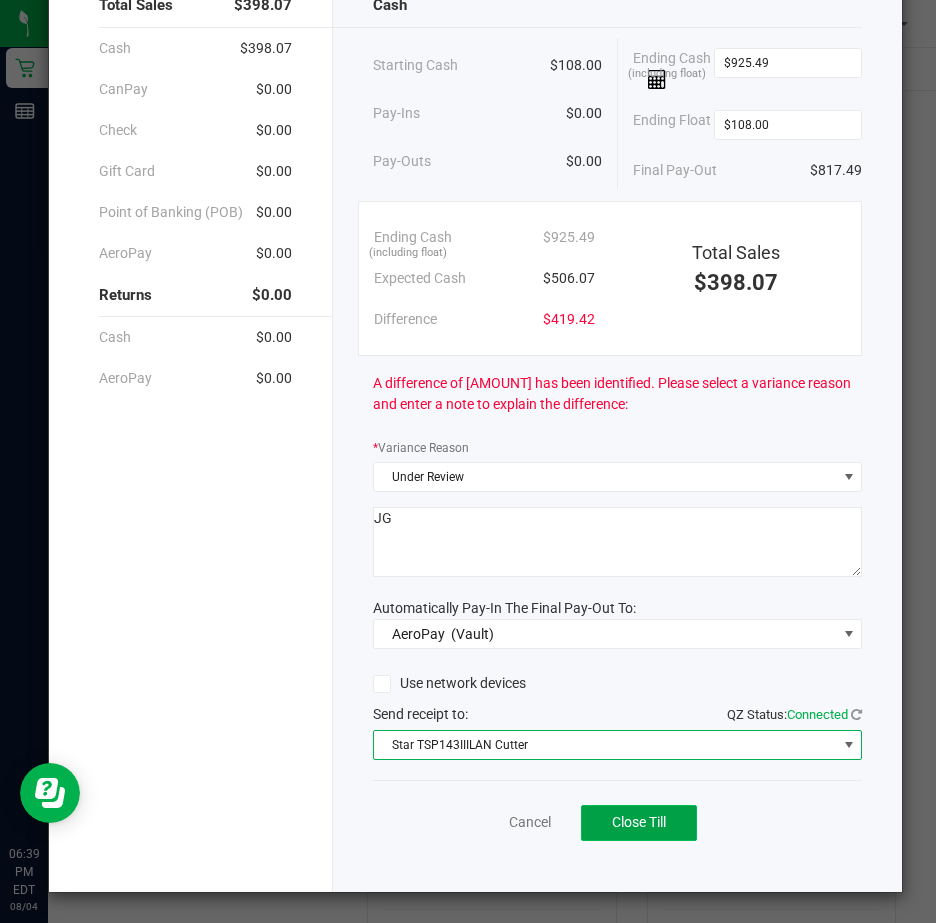 click on "Close Till" 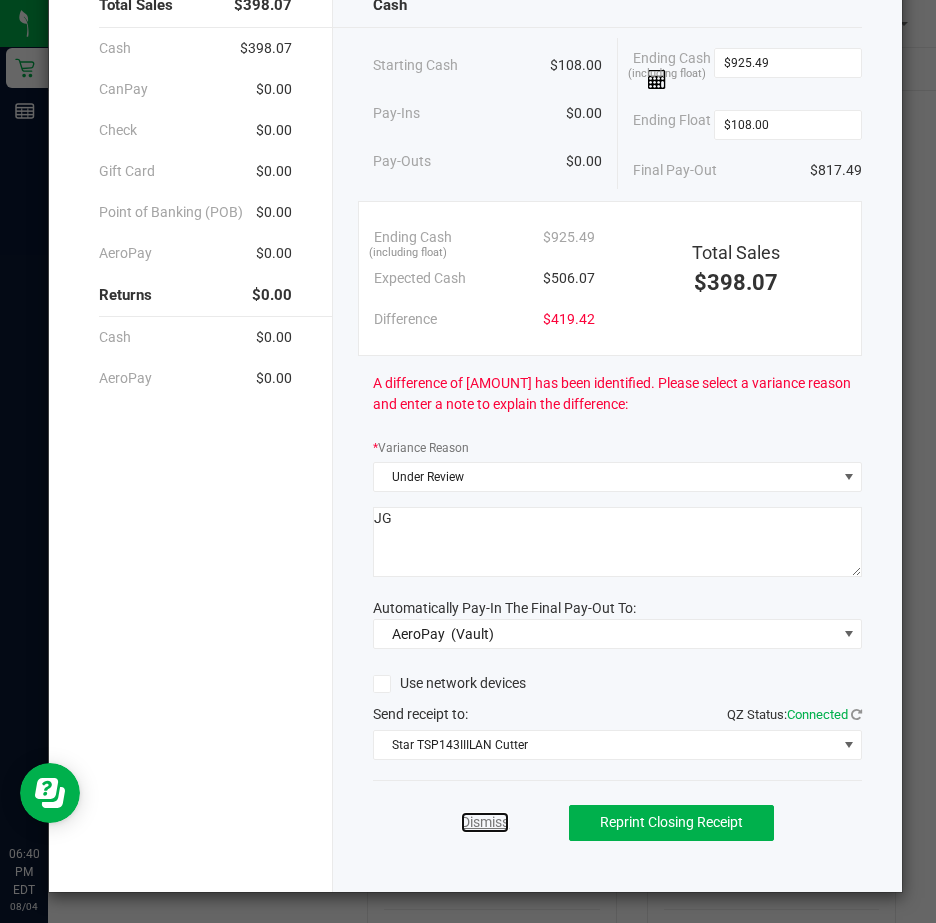 drag, startPoint x: 480, startPoint y: 823, endPoint x: 475, endPoint y: 814, distance: 10.29563 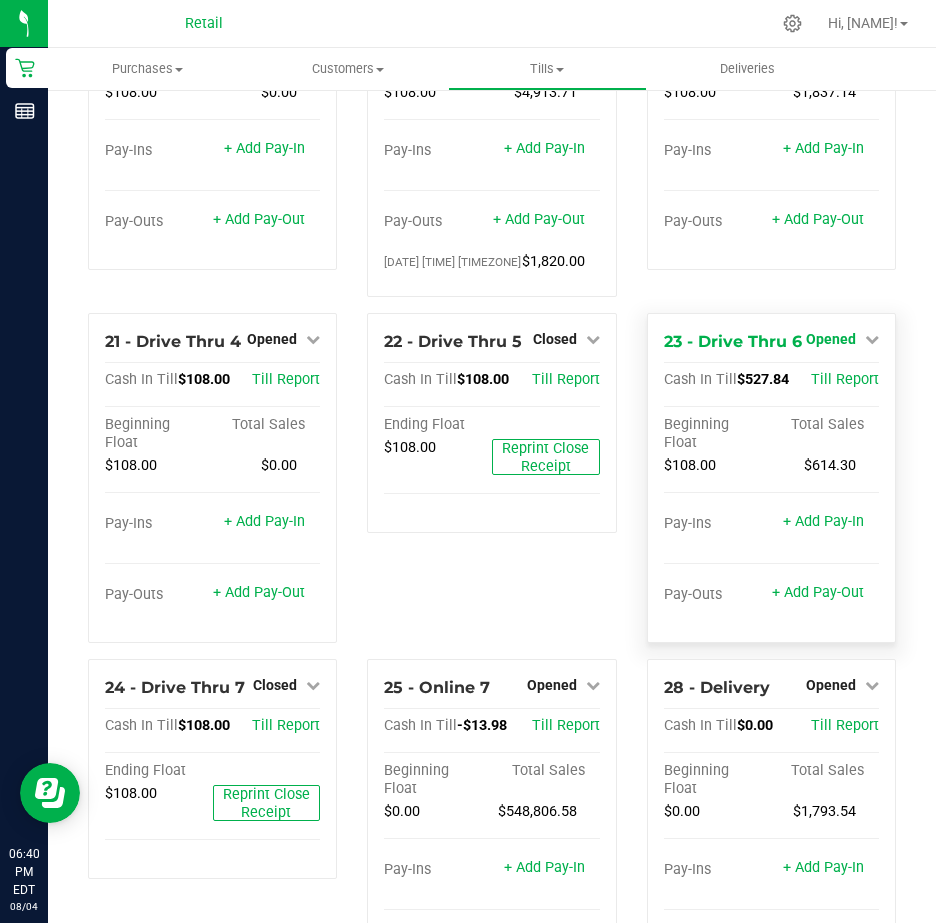 click at bounding box center [872, 339] 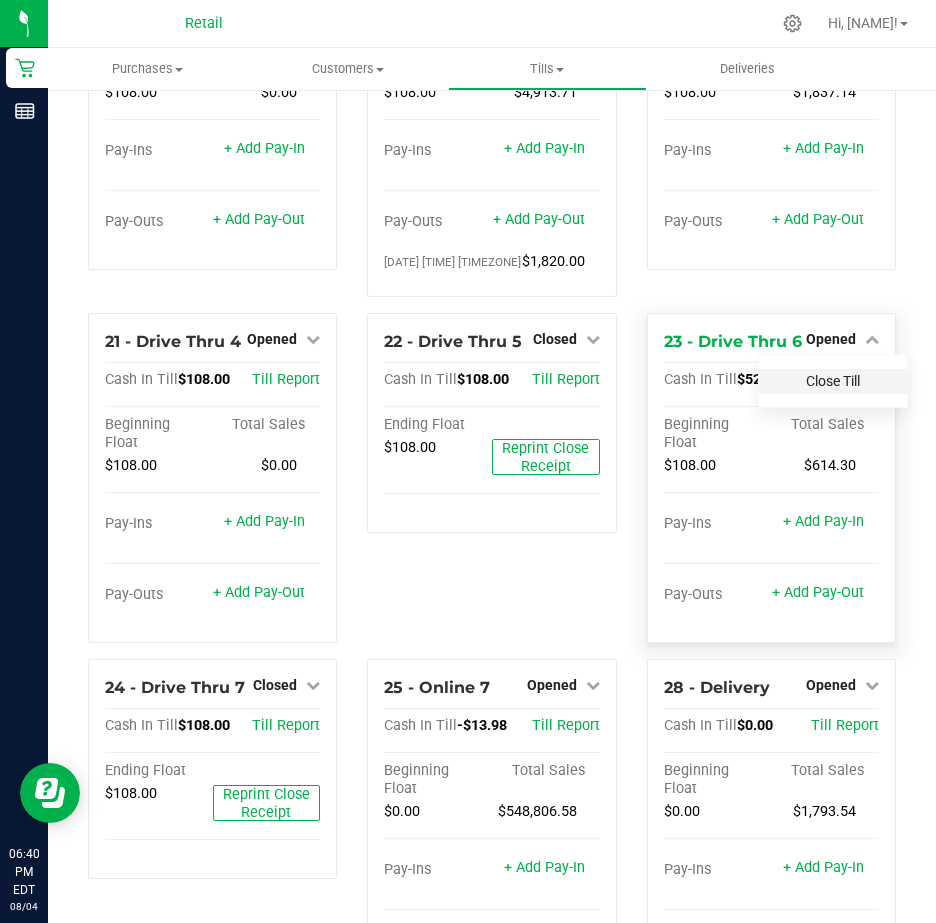 click on "Close Till" at bounding box center (833, 381) 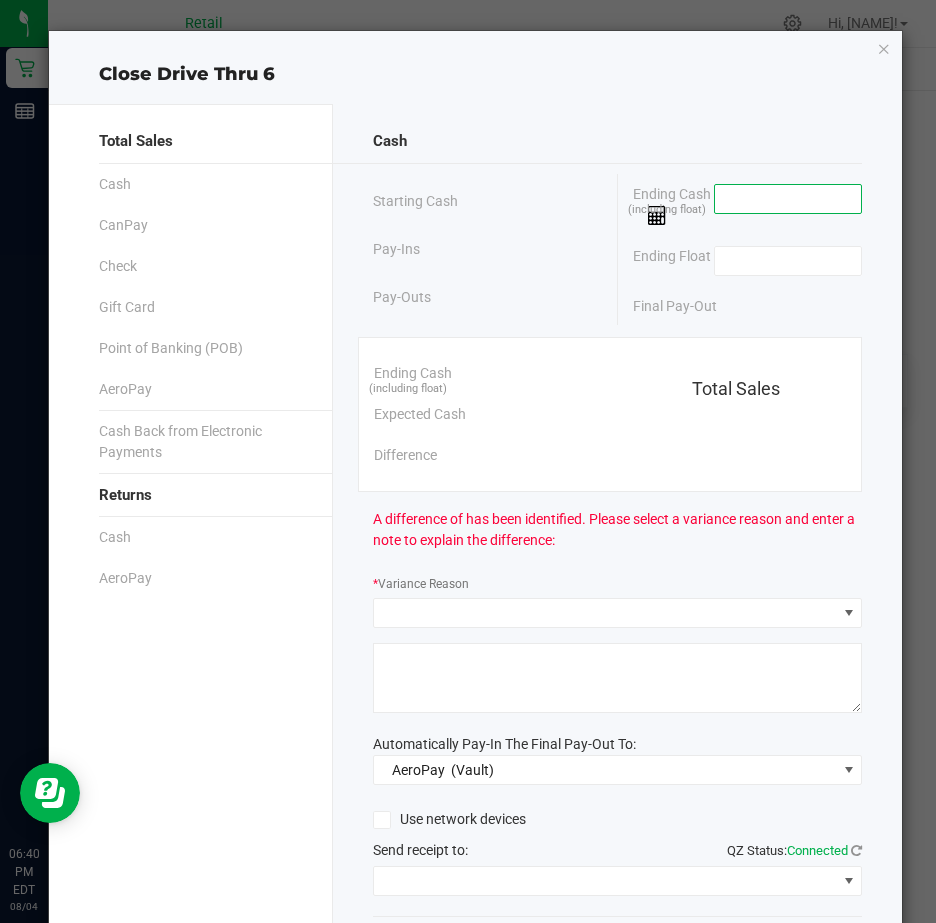 click at bounding box center [788, 199] 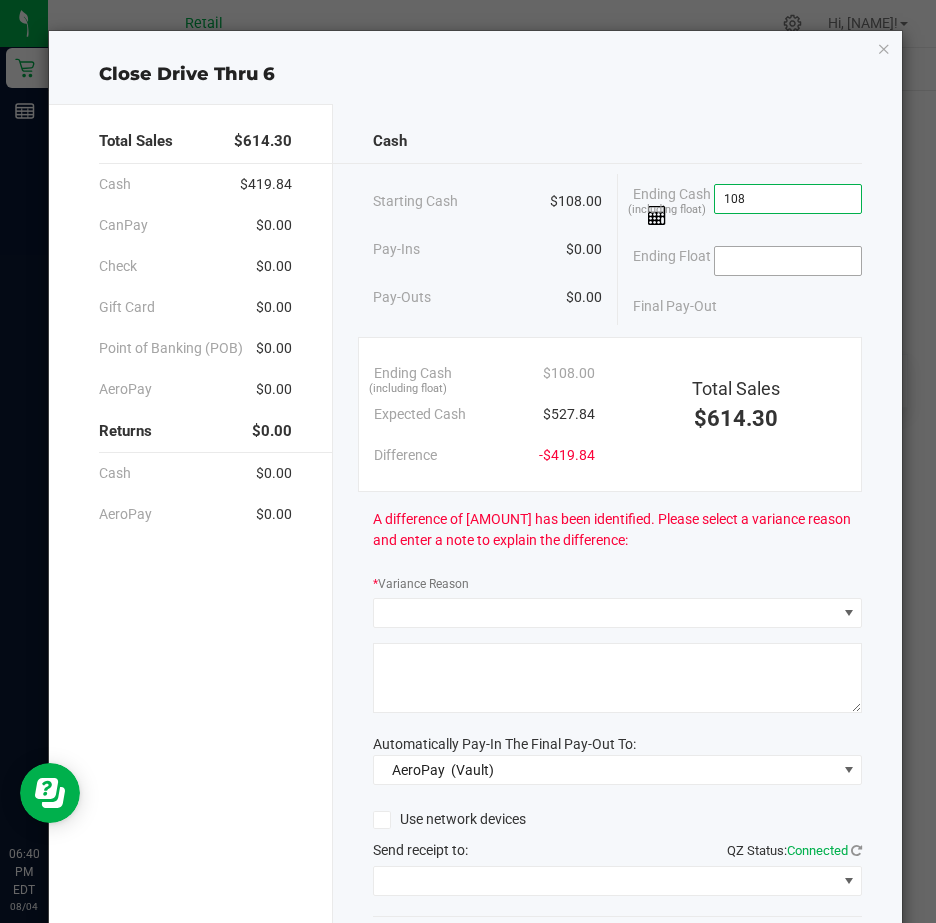 type on "$108.00" 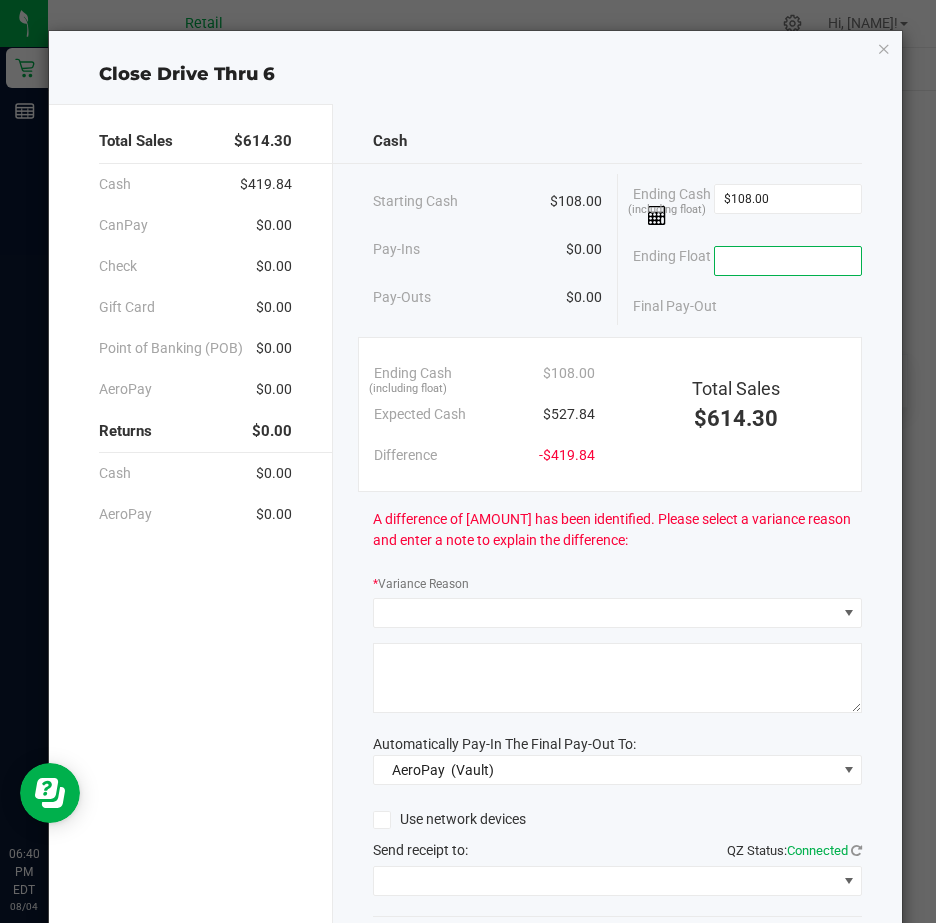 click at bounding box center (788, 261) 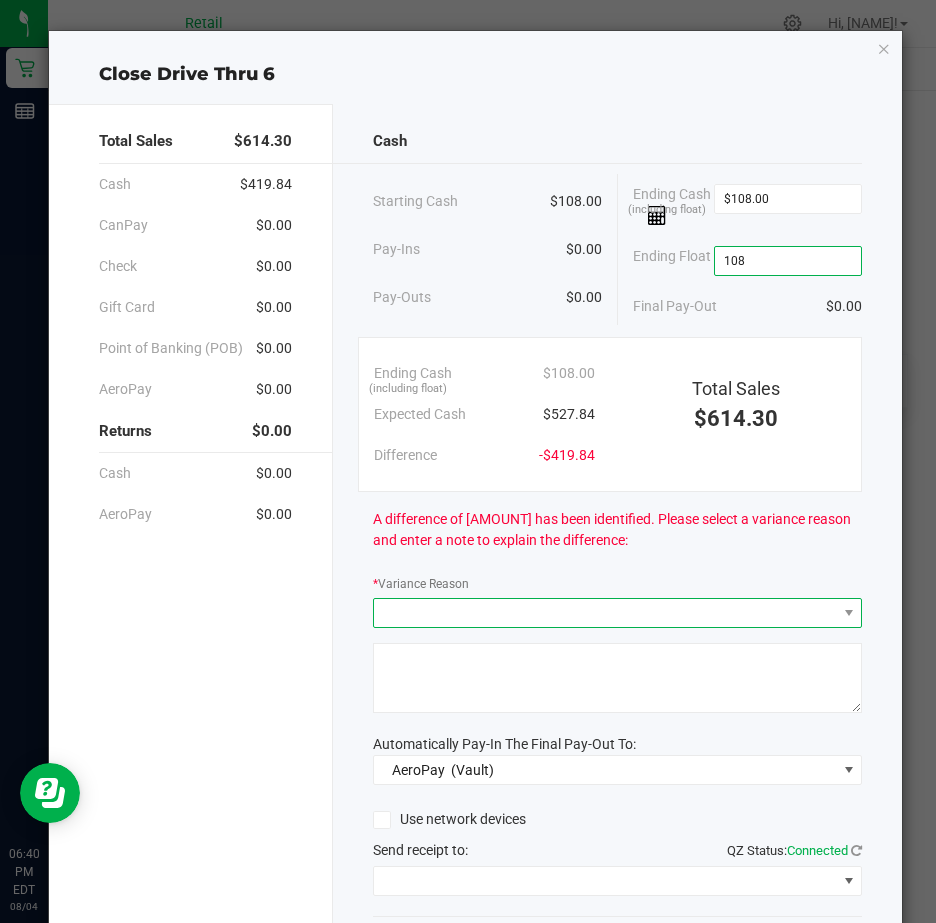 type on "$108.00" 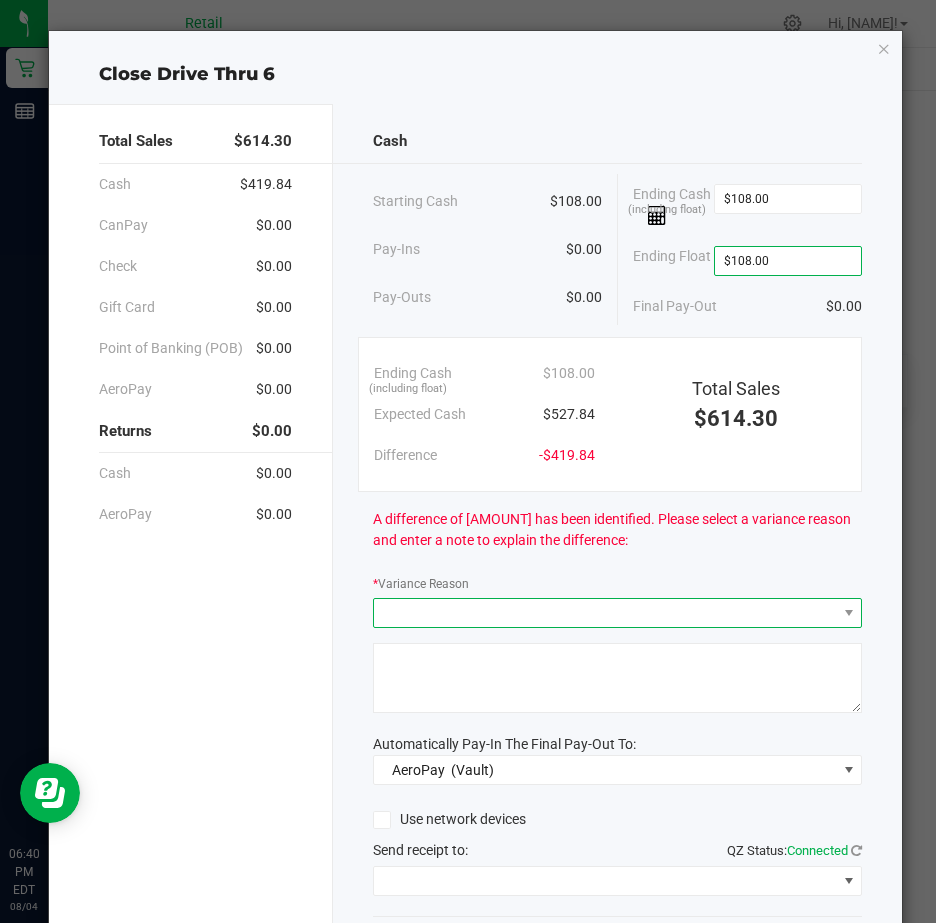click at bounding box center [605, 613] 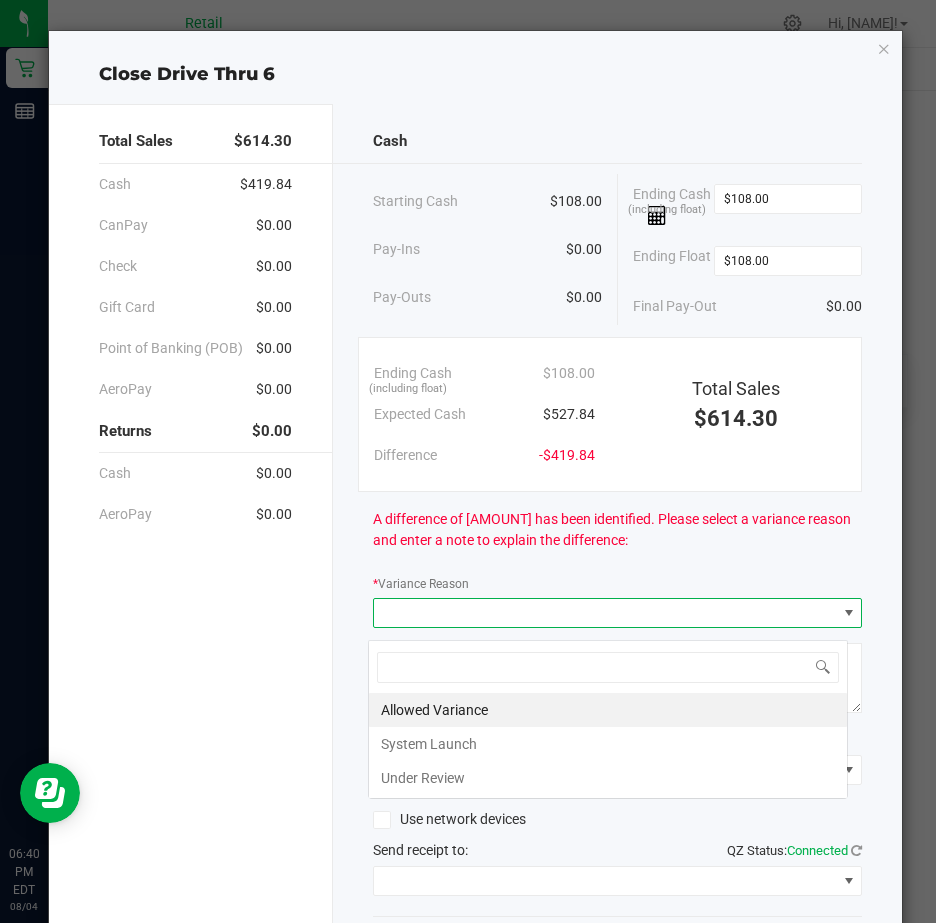 scroll, scrollTop: 99970, scrollLeft: 99520, axis: both 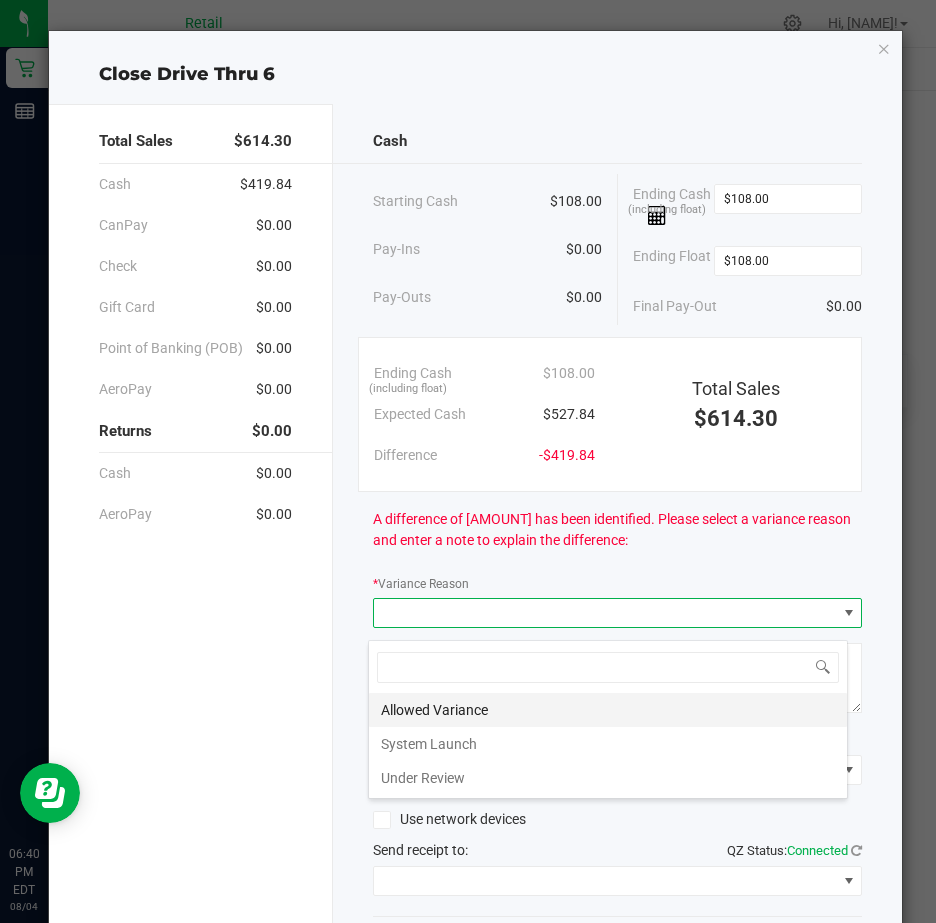 click on "Allowed Variance" at bounding box center (608, 710) 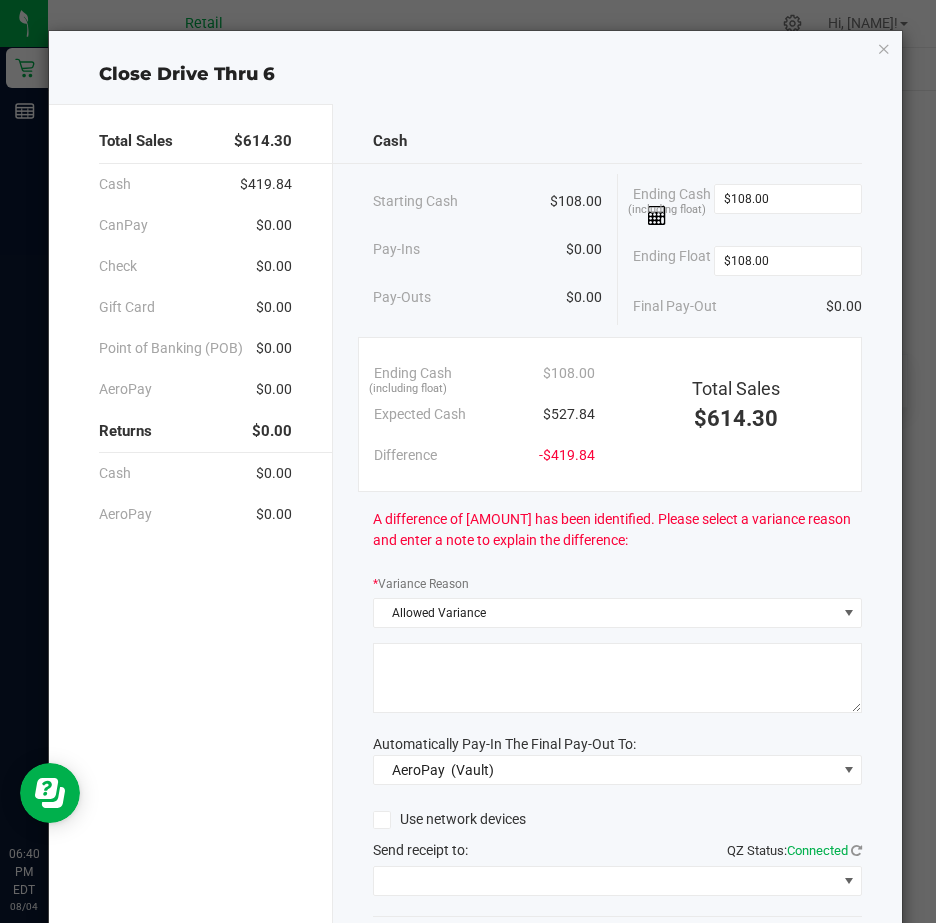 click 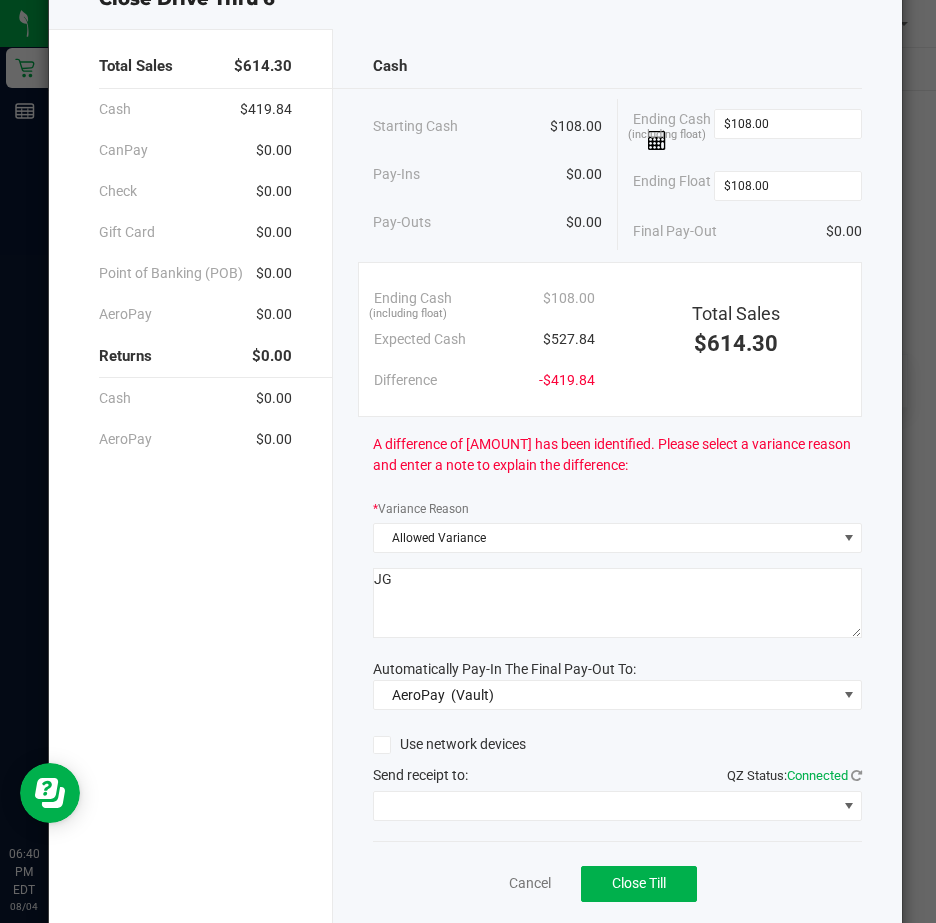scroll, scrollTop: 148, scrollLeft: 0, axis: vertical 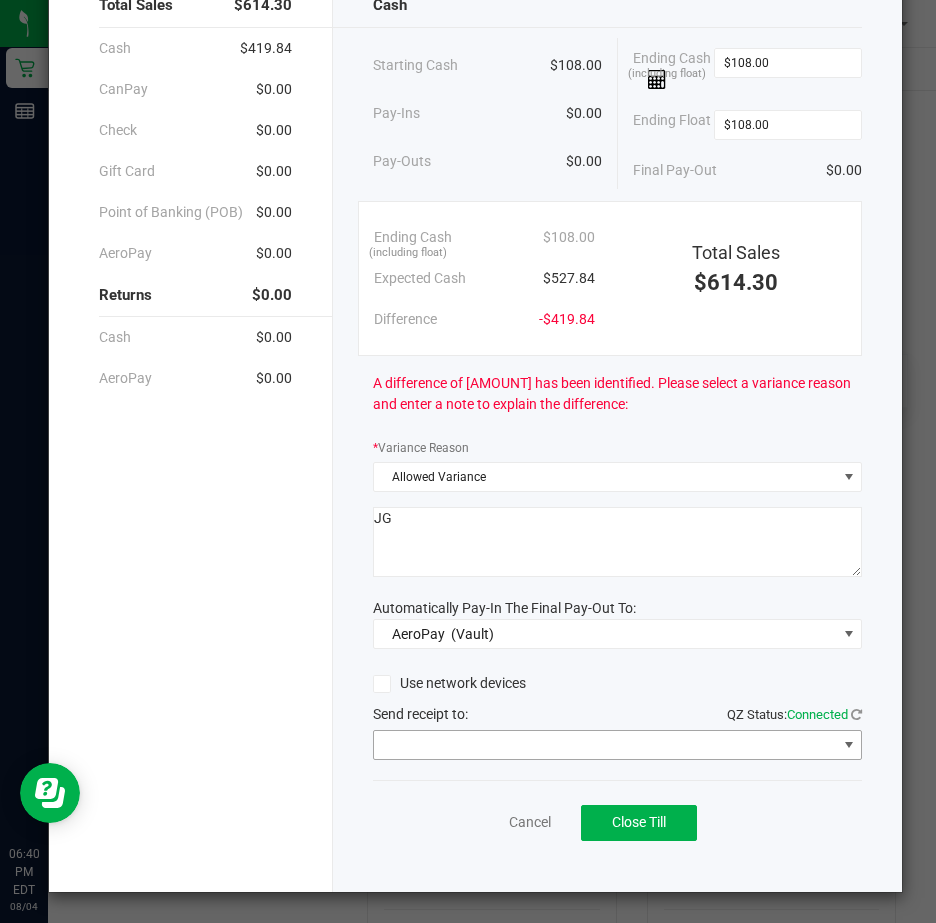 type on "JG" 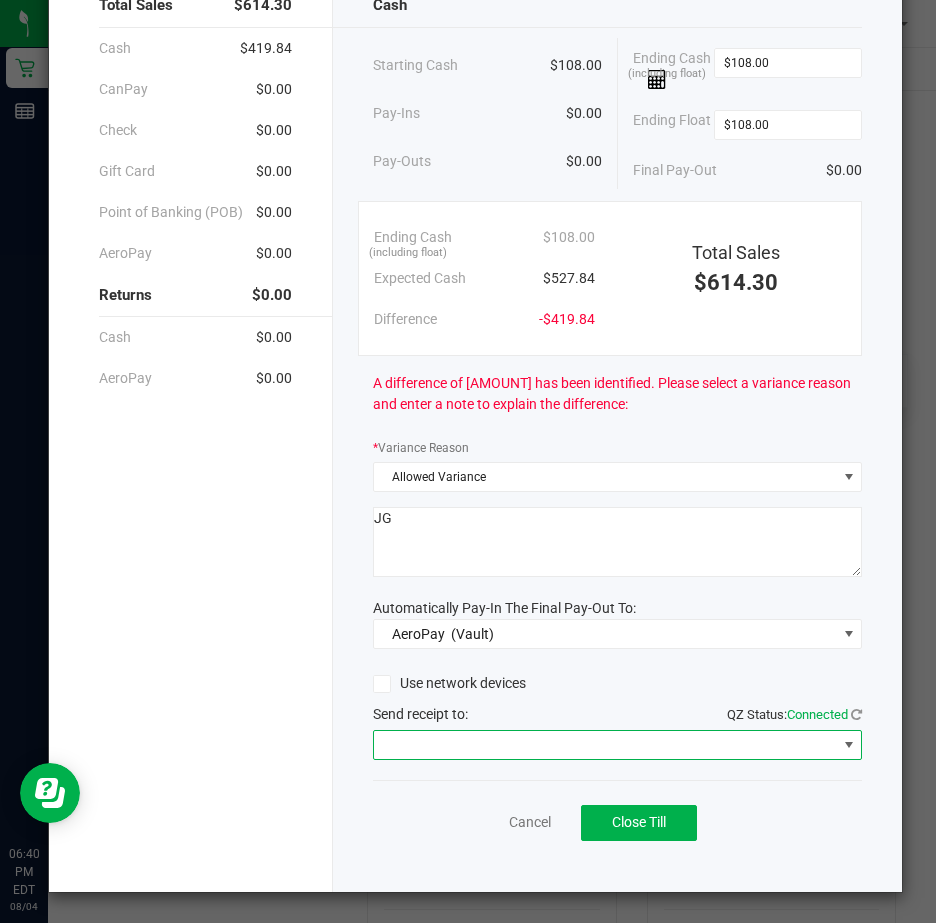 click at bounding box center (849, 745) 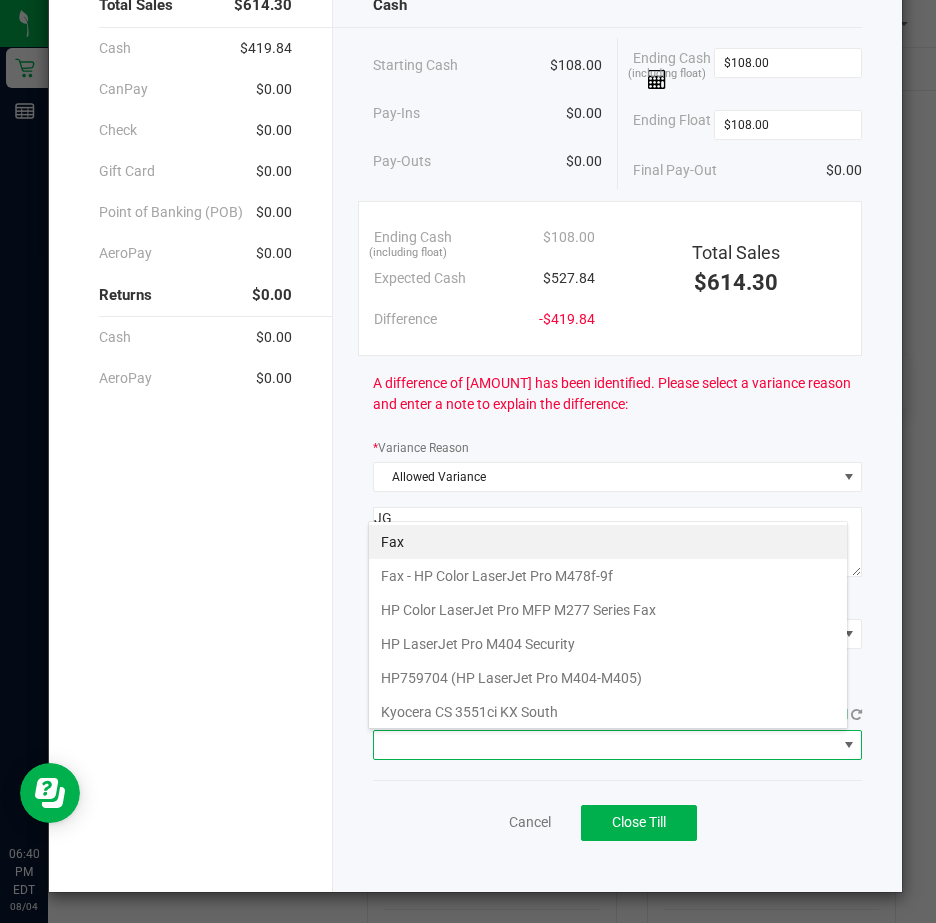 scroll, scrollTop: 99970, scrollLeft: 99520, axis: both 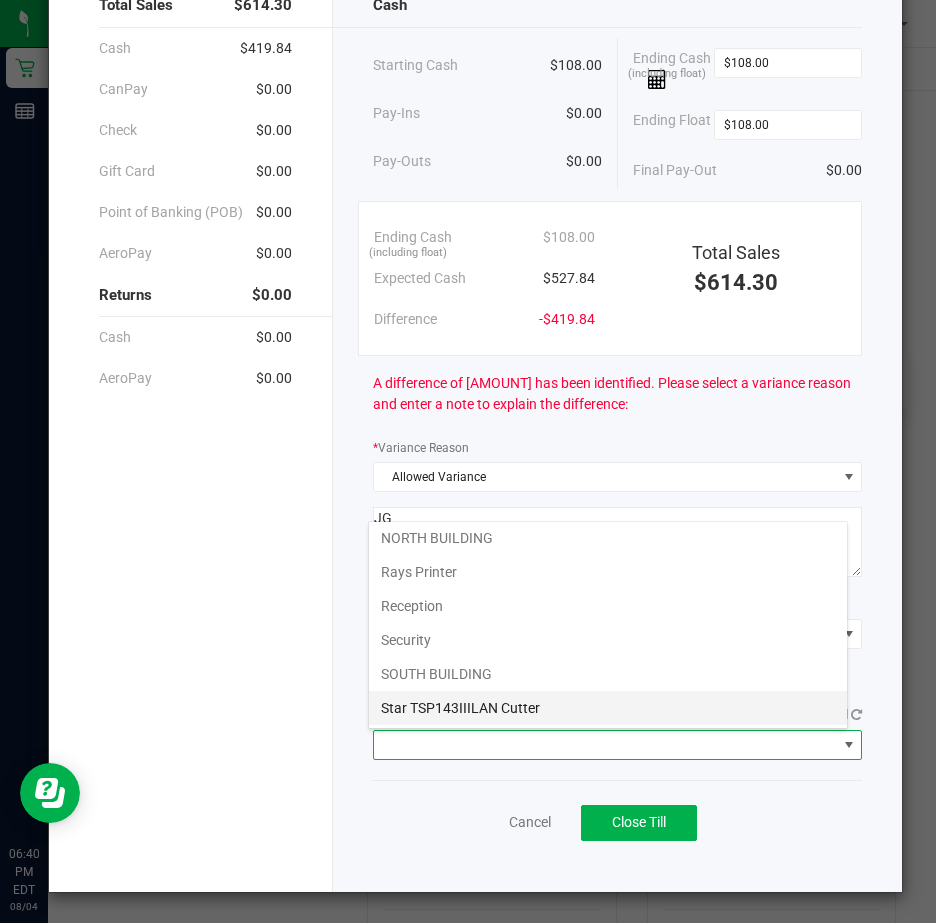 click on "Star TSP143IIILAN Cutter" at bounding box center [608, 708] 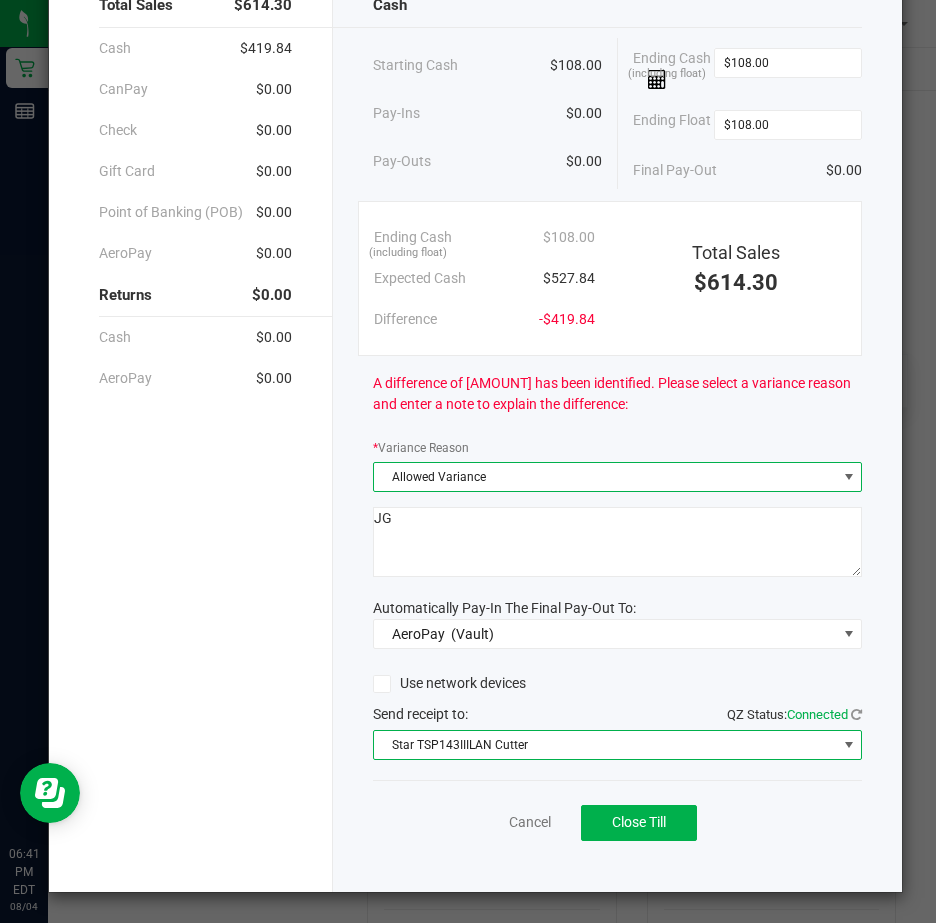 click at bounding box center (849, 477) 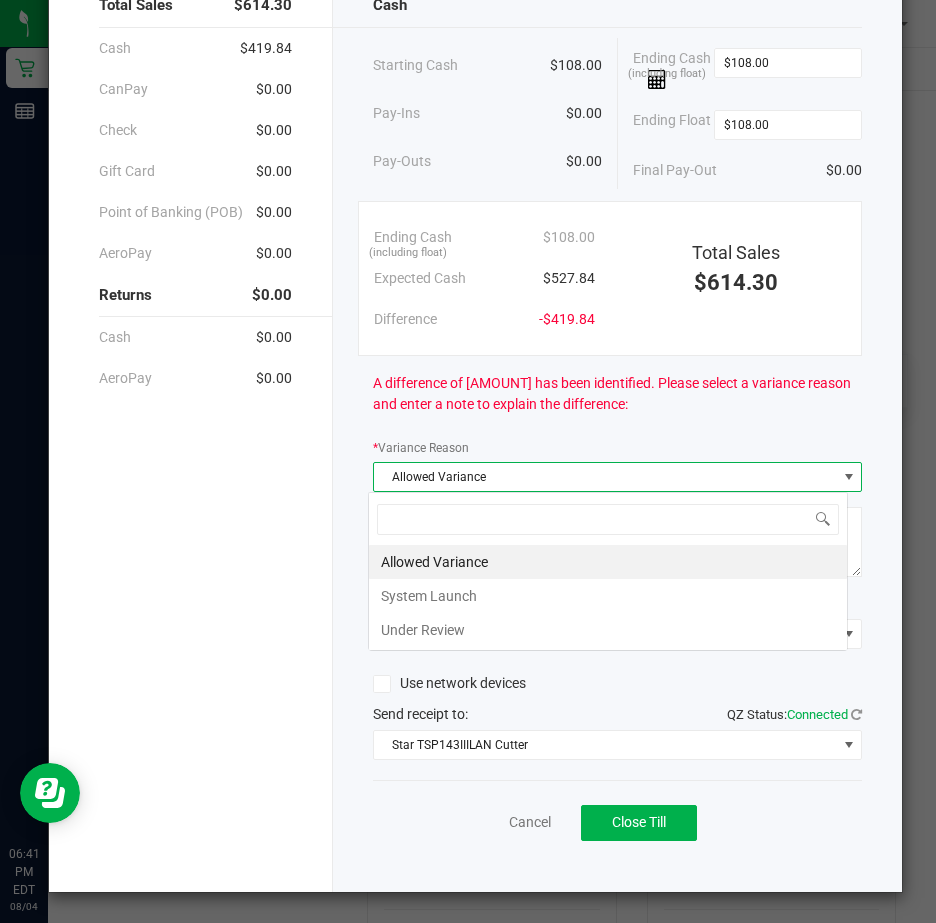 scroll, scrollTop: 99970, scrollLeft: 99520, axis: both 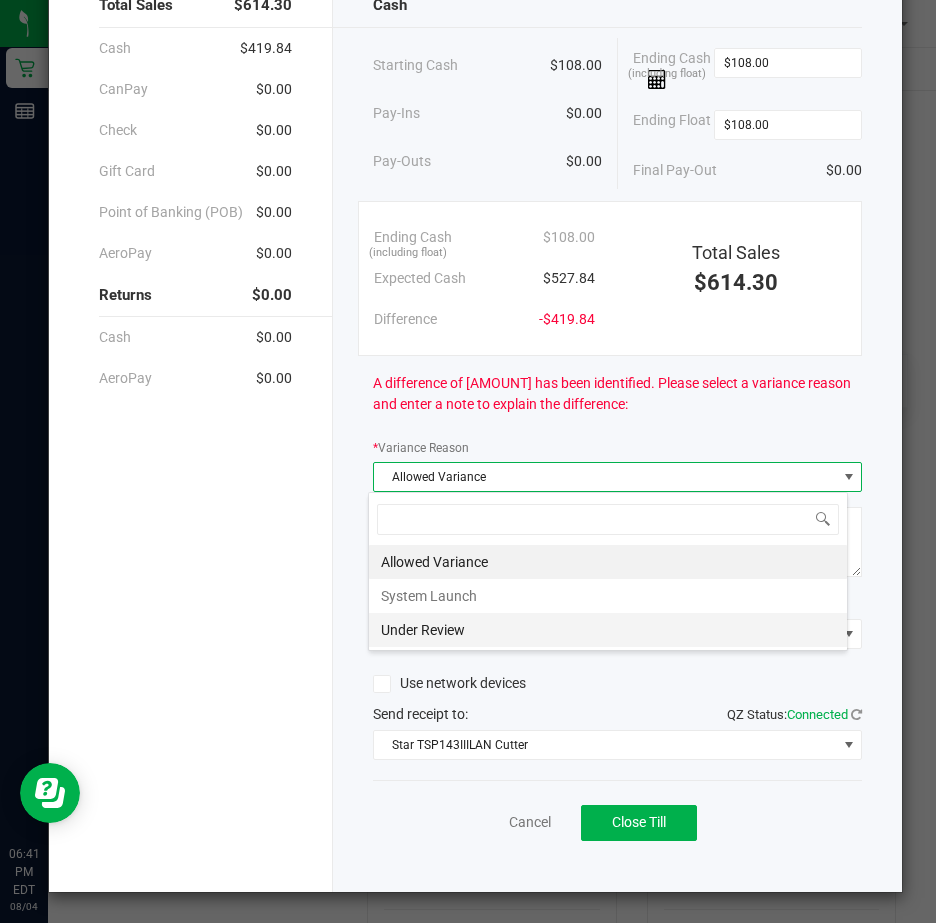 click on "Under Review" at bounding box center [608, 630] 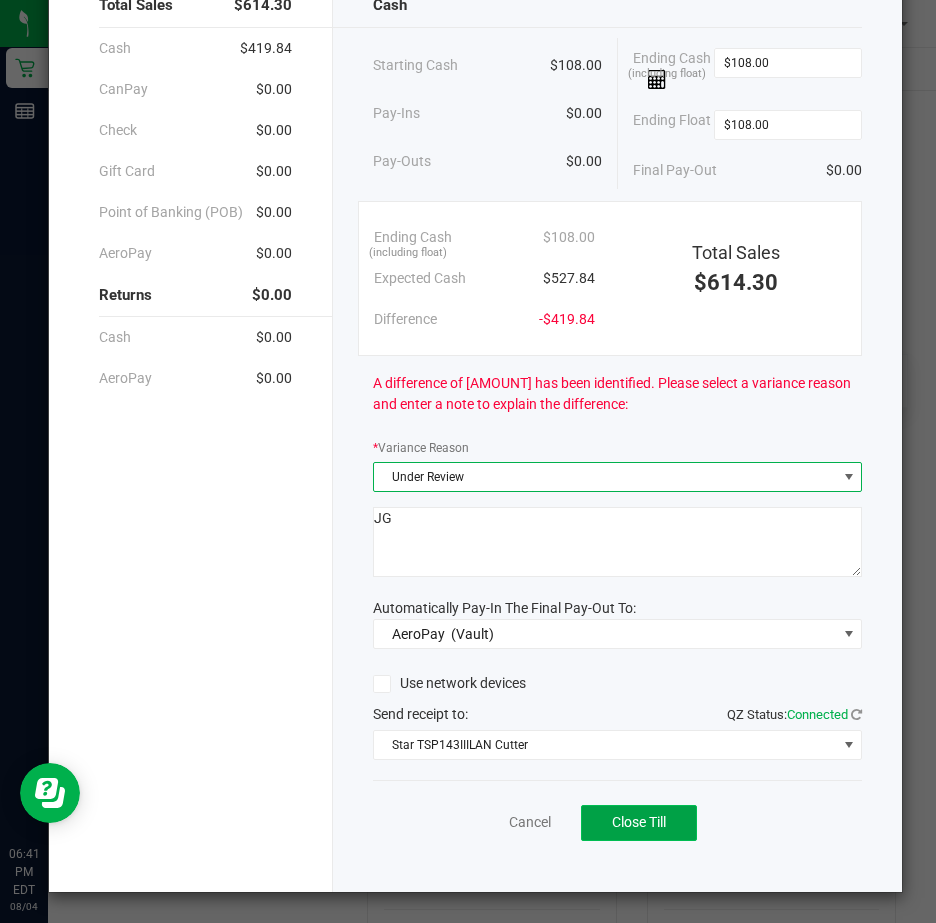 click on "Close Till" 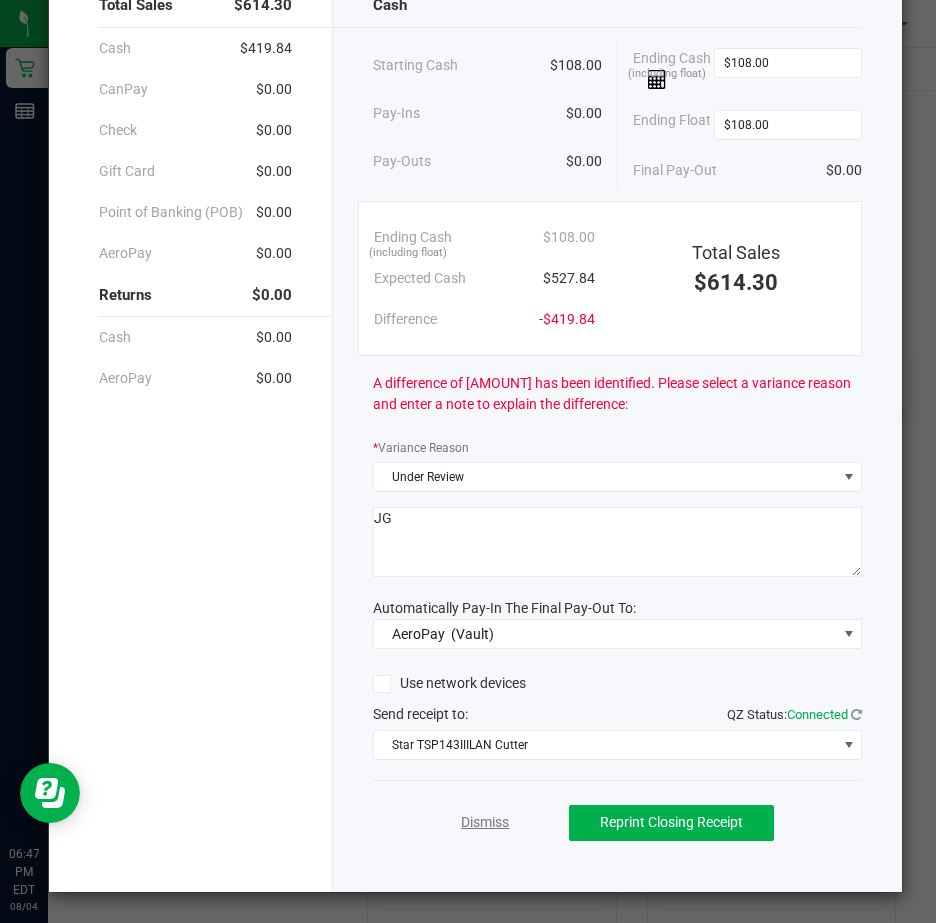 click on "Dismiss" 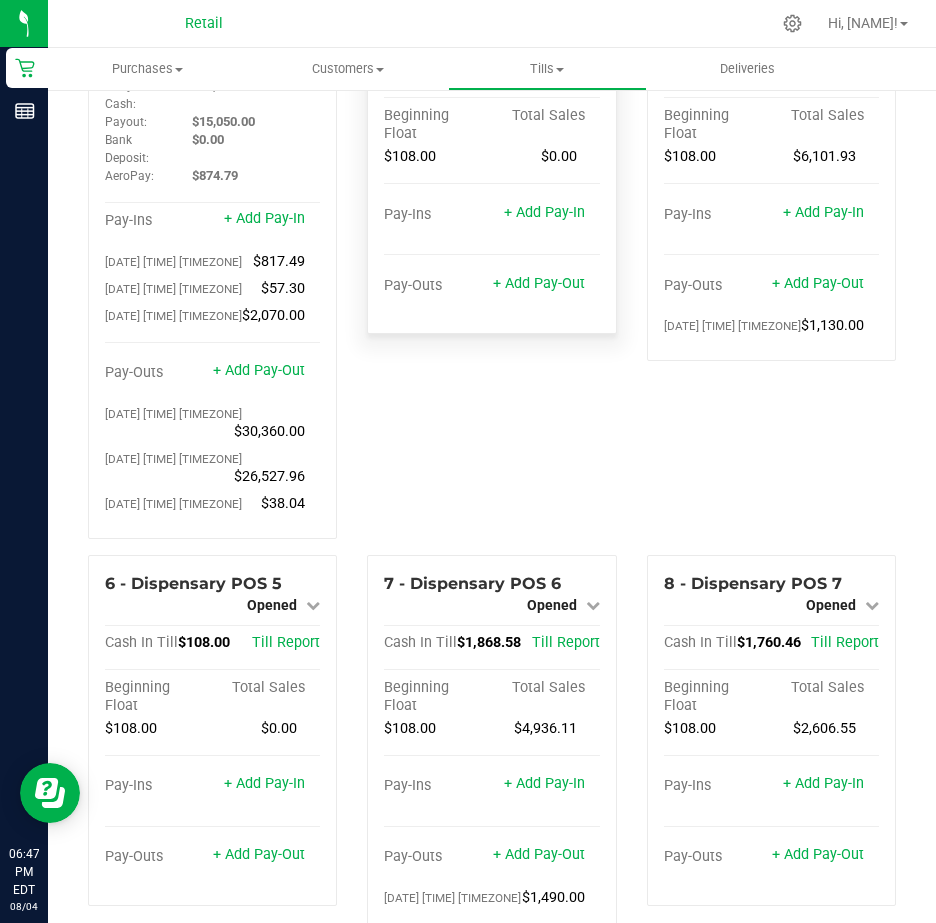 scroll, scrollTop: 0, scrollLeft: 0, axis: both 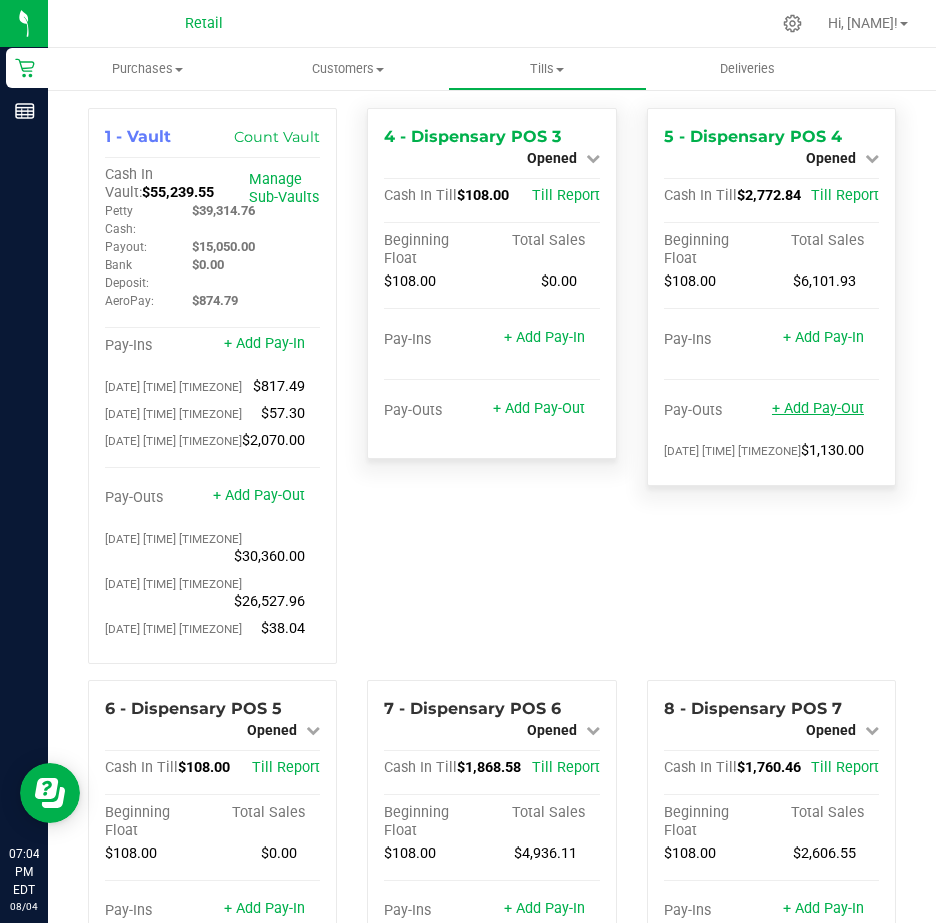 click on "+ Add Pay-Out" at bounding box center (818, 408) 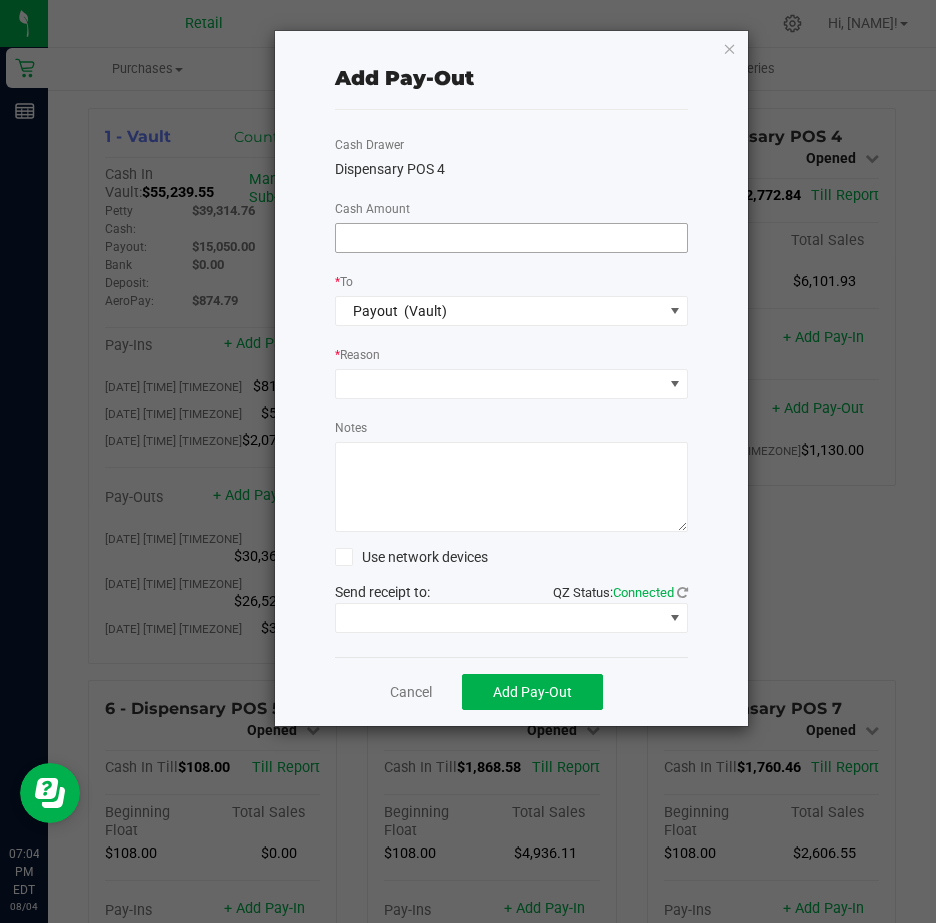 click at bounding box center (512, 238) 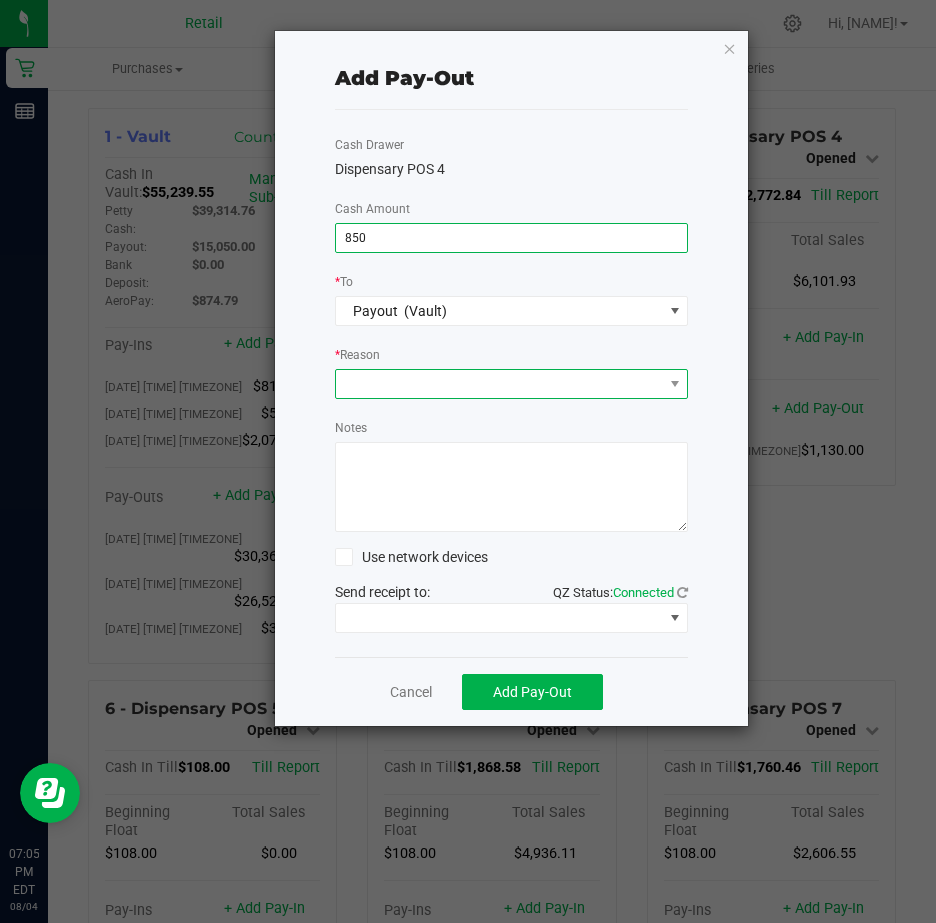 type on "$850.00" 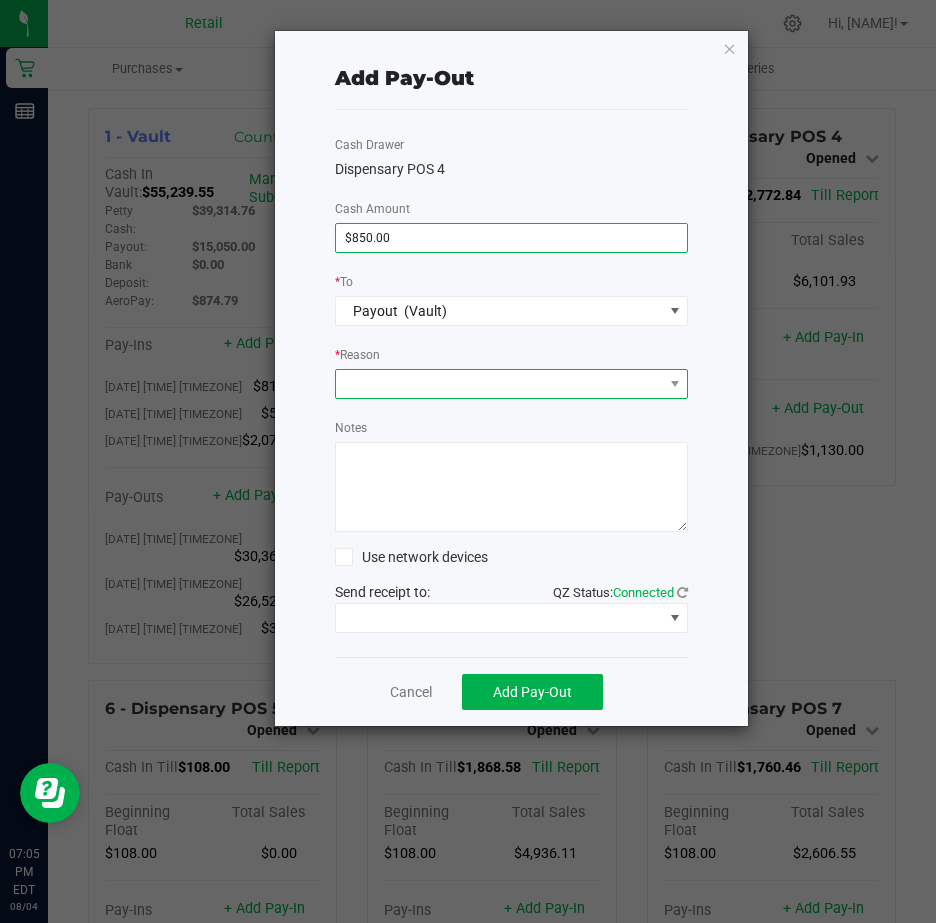 click at bounding box center (499, 384) 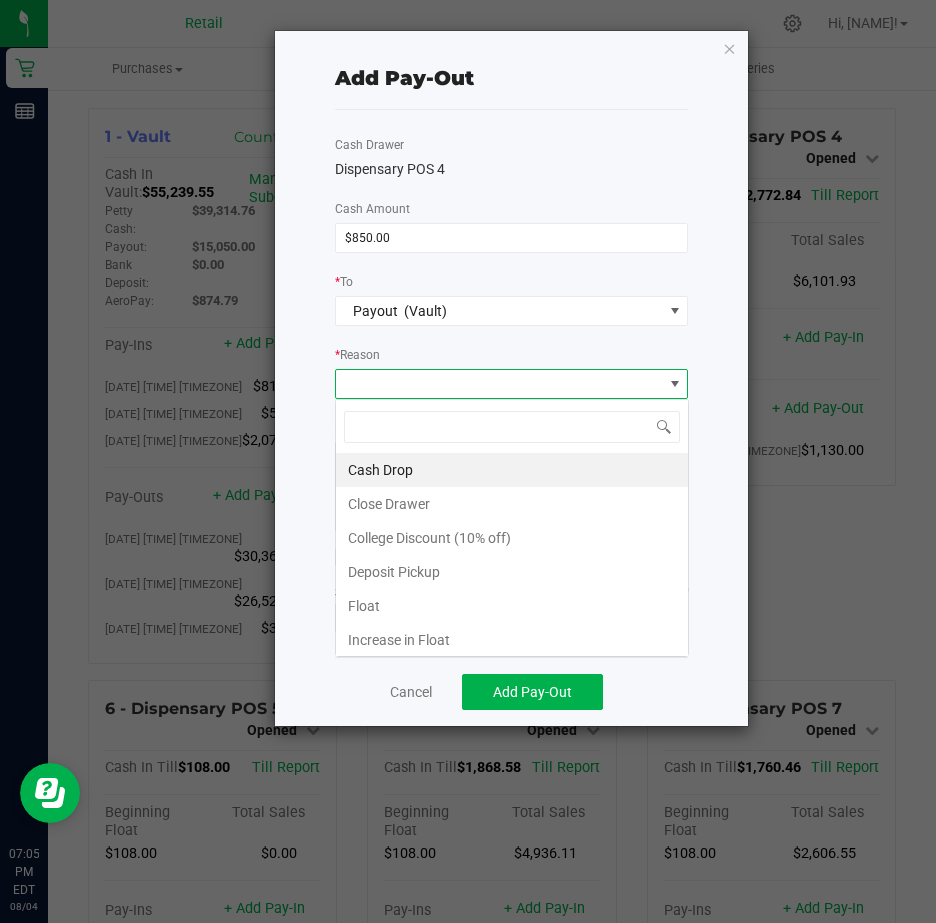 scroll, scrollTop: 99970, scrollLeft: 99646, axis: both 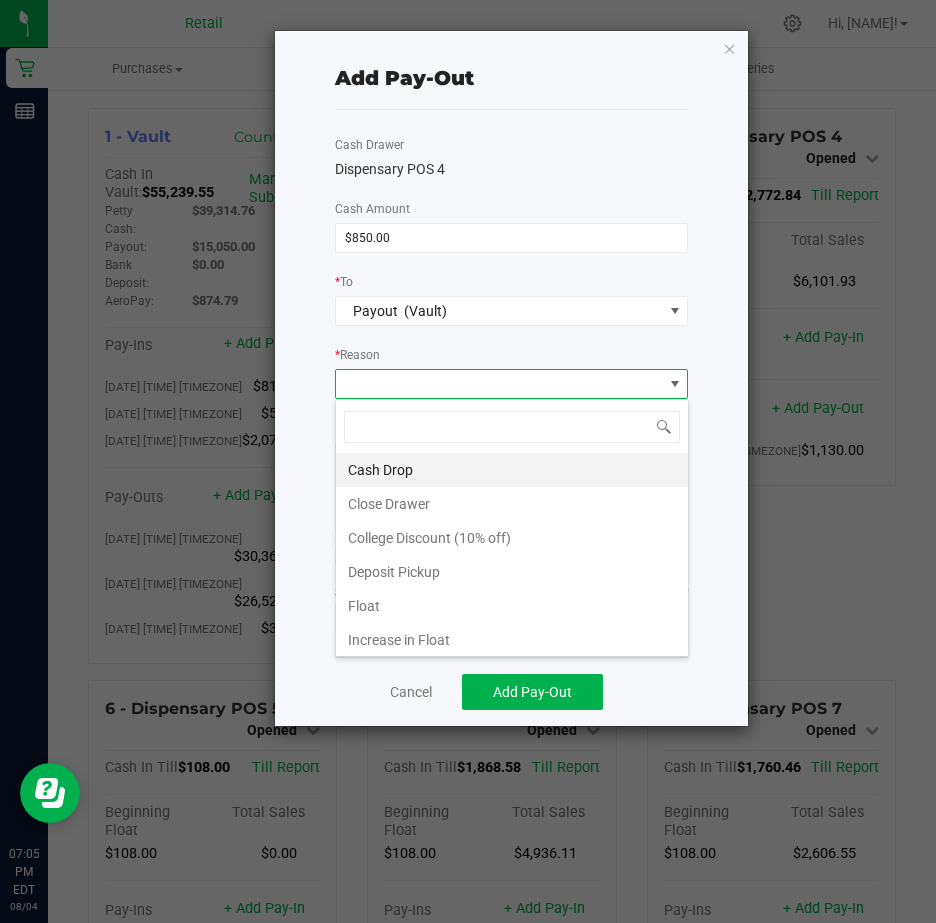 click on "Cash Drop" at bounding box center (512, 470) 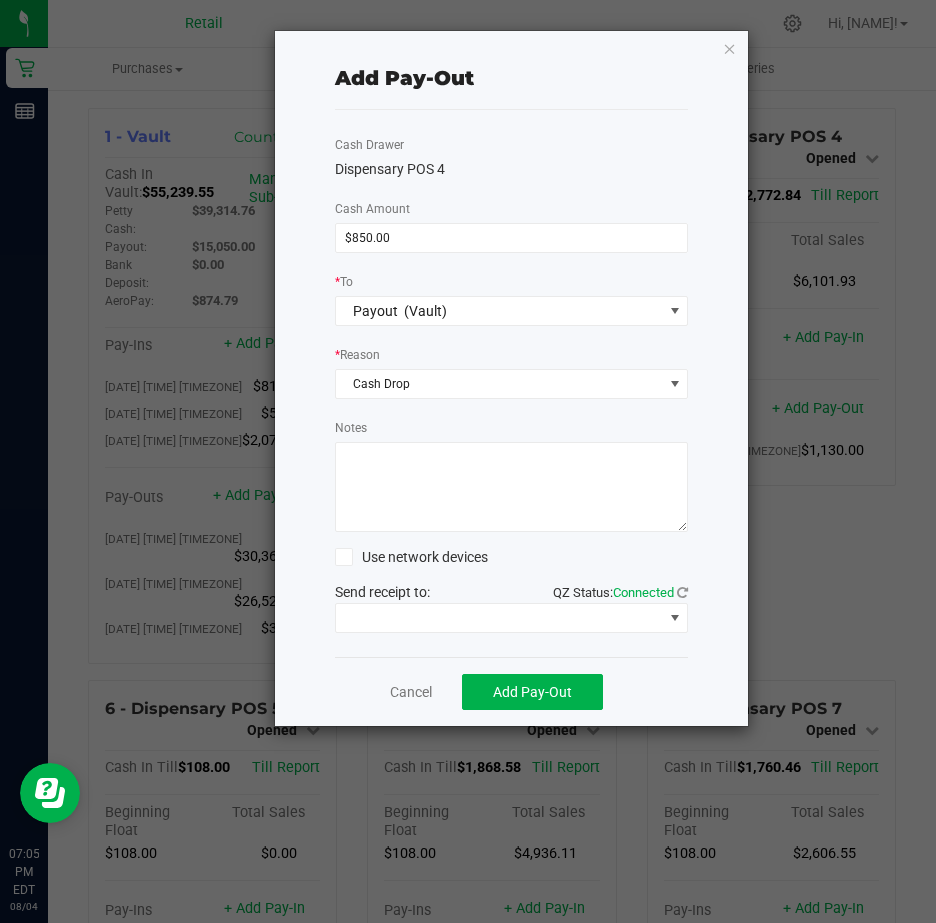 click on "Notes" at bounding box center (512, 487) 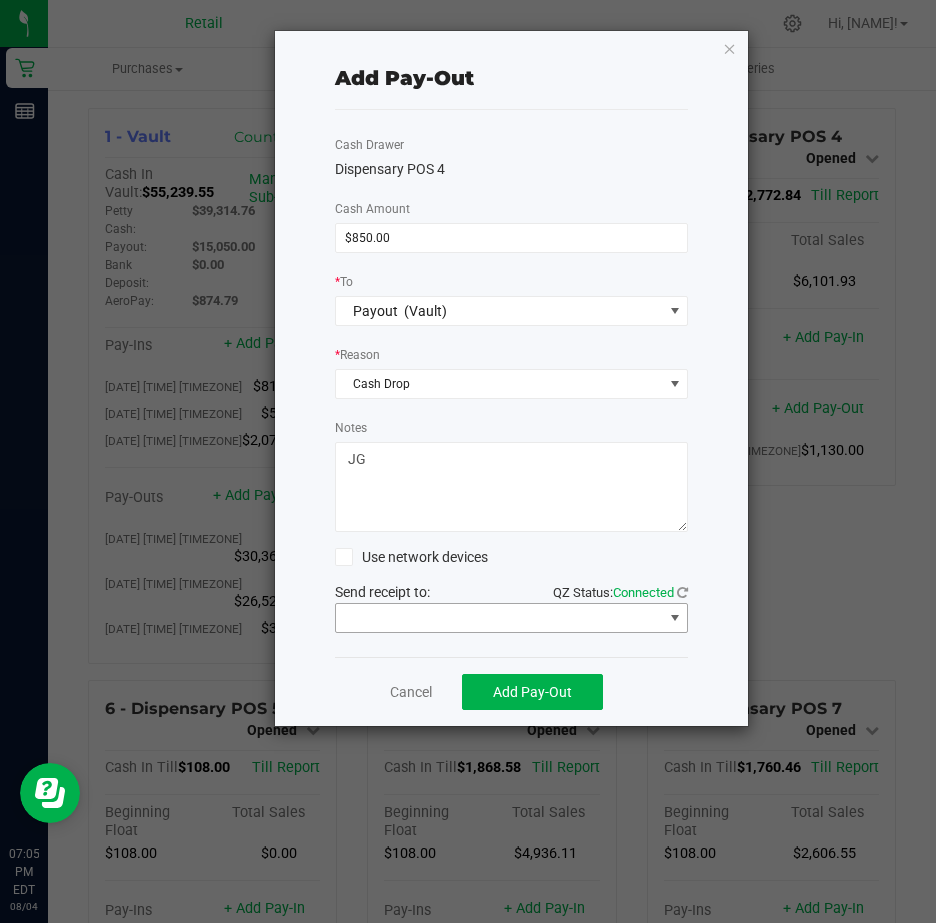 type on "JG" 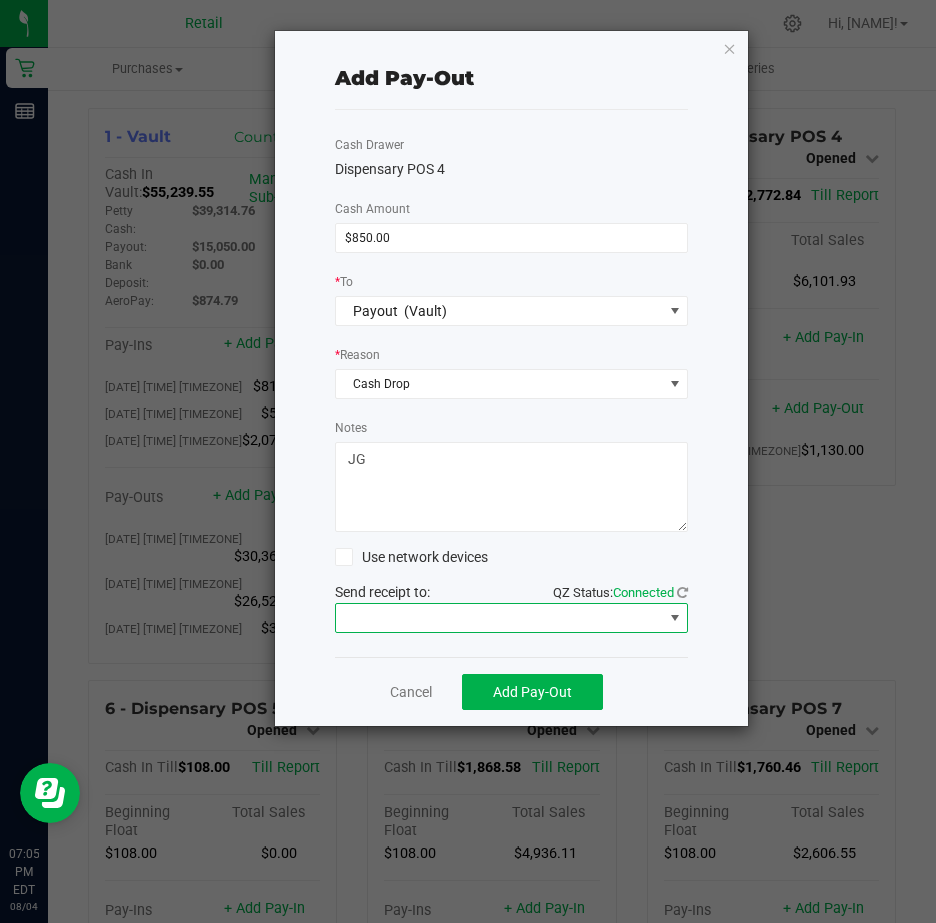 click at bounding box center (675, 618) 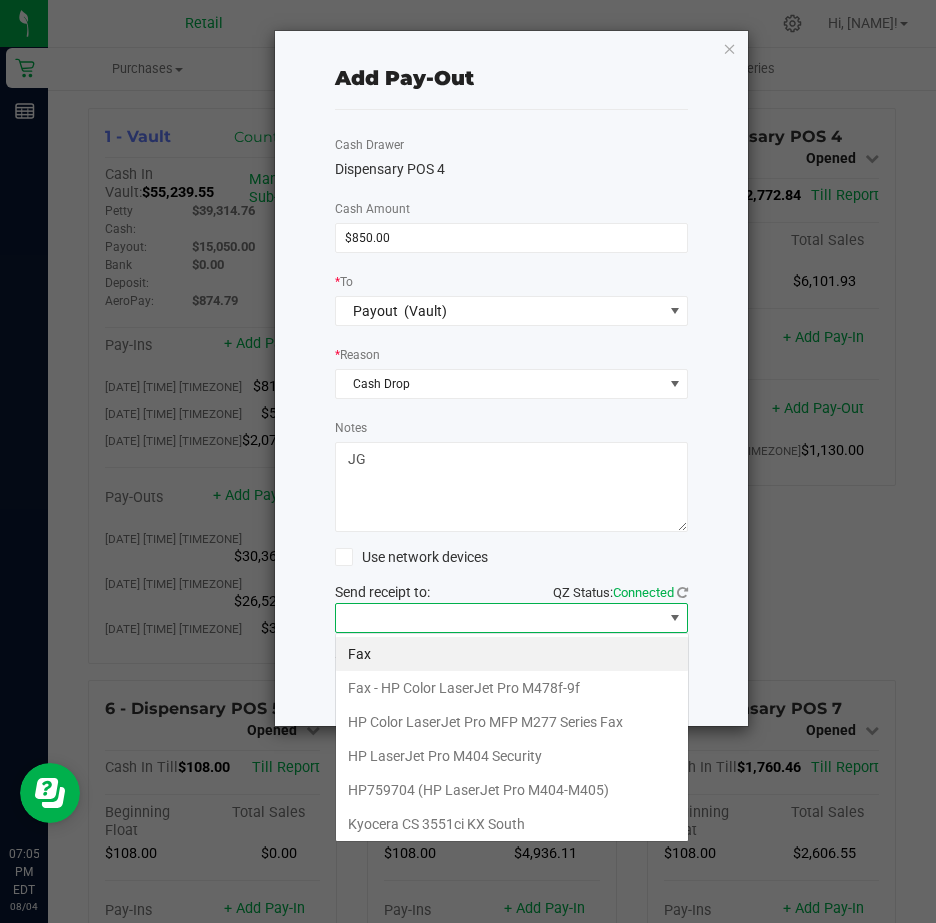 scroll, scrollTop: 99970, scrollLeft: 99646, axis: both 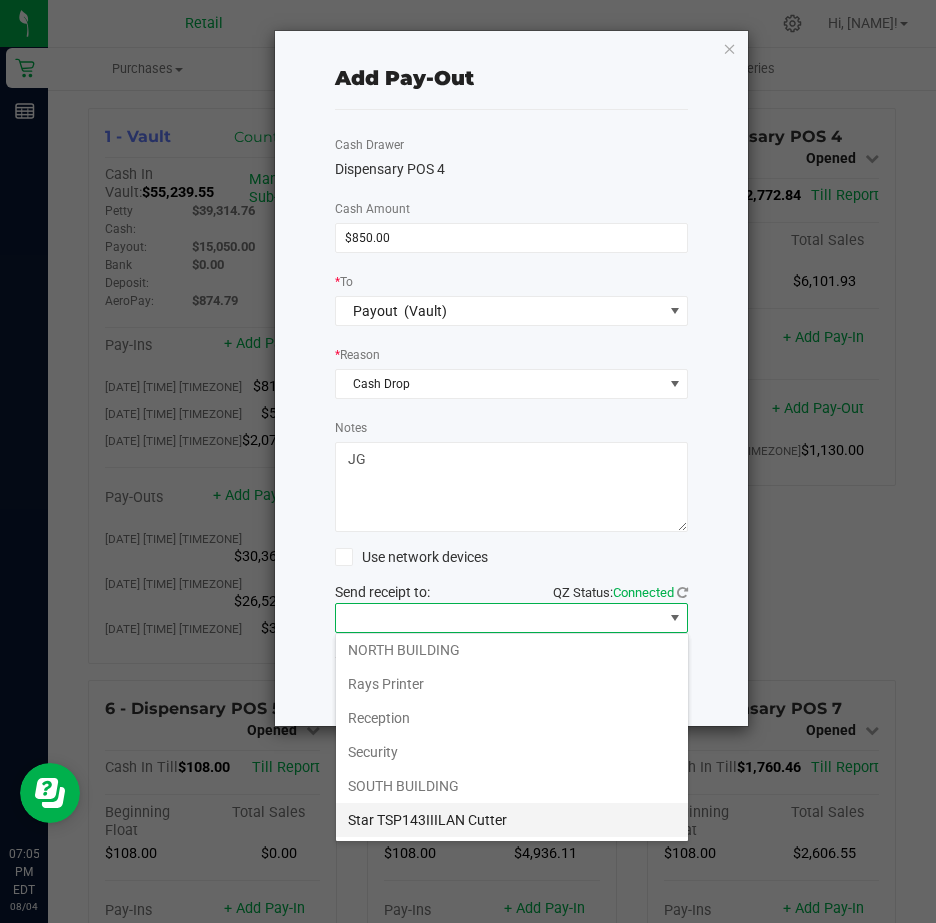 click on "Star TSP143IIILAN Cutter" at bounding box center [512, 820] 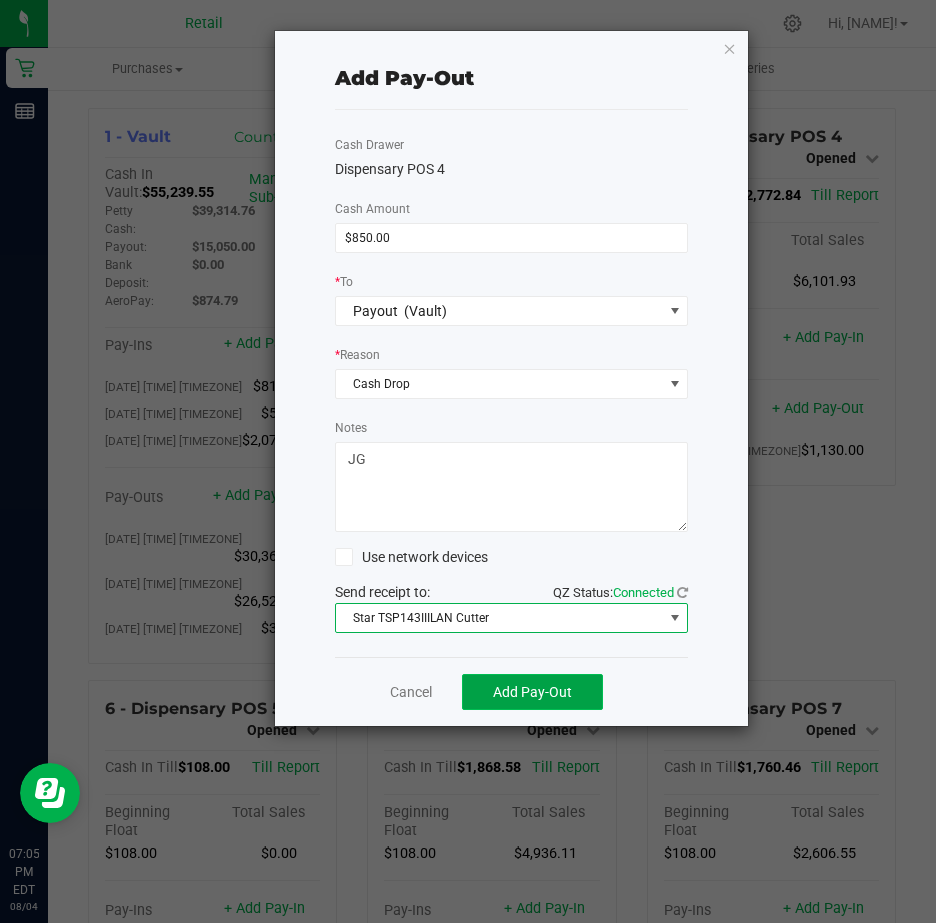 click on "Add Pay-Out" 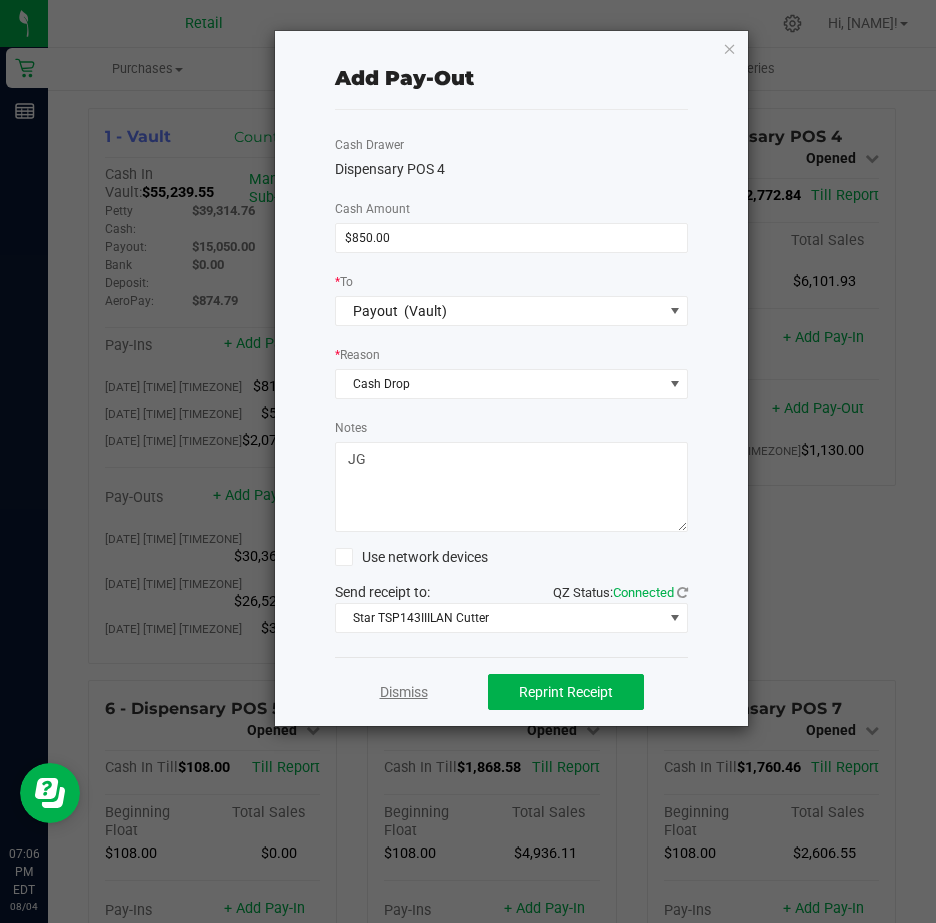 click on "Dismiss" 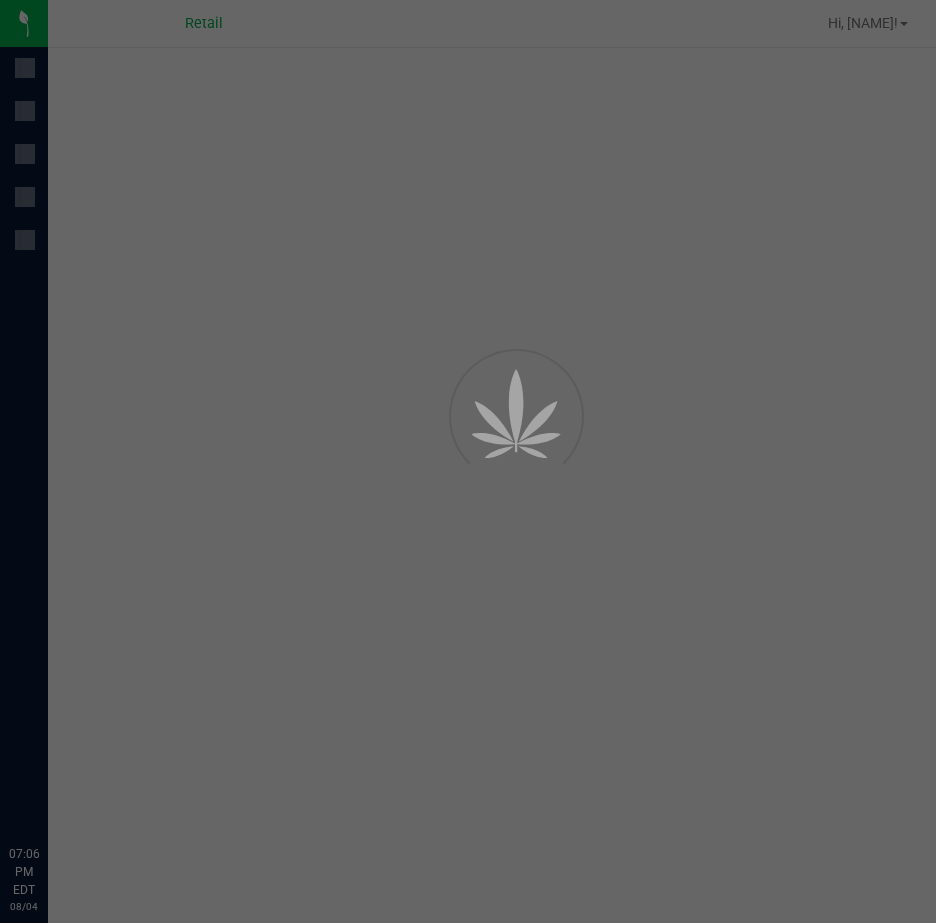 scroll, scrollTop: 0, scrollLeft: 0, axis: both 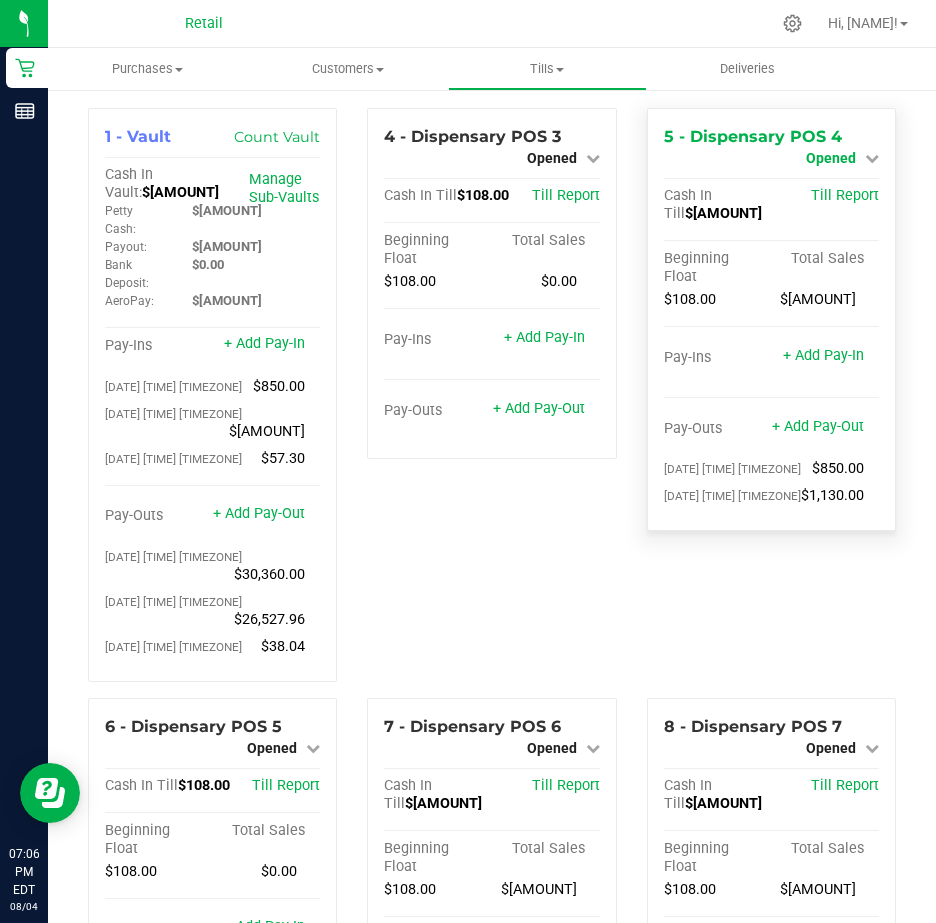 click at bounding box center (872, 158) 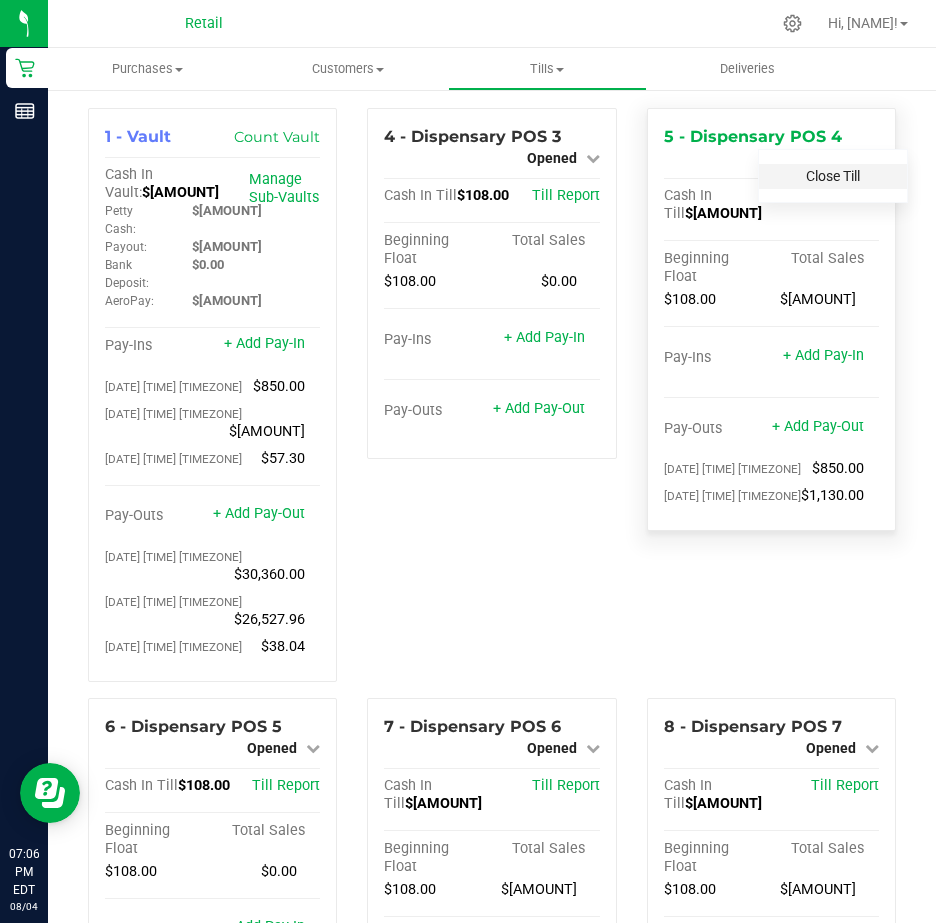 click on "Close Till" at bounding box center (833, 176) 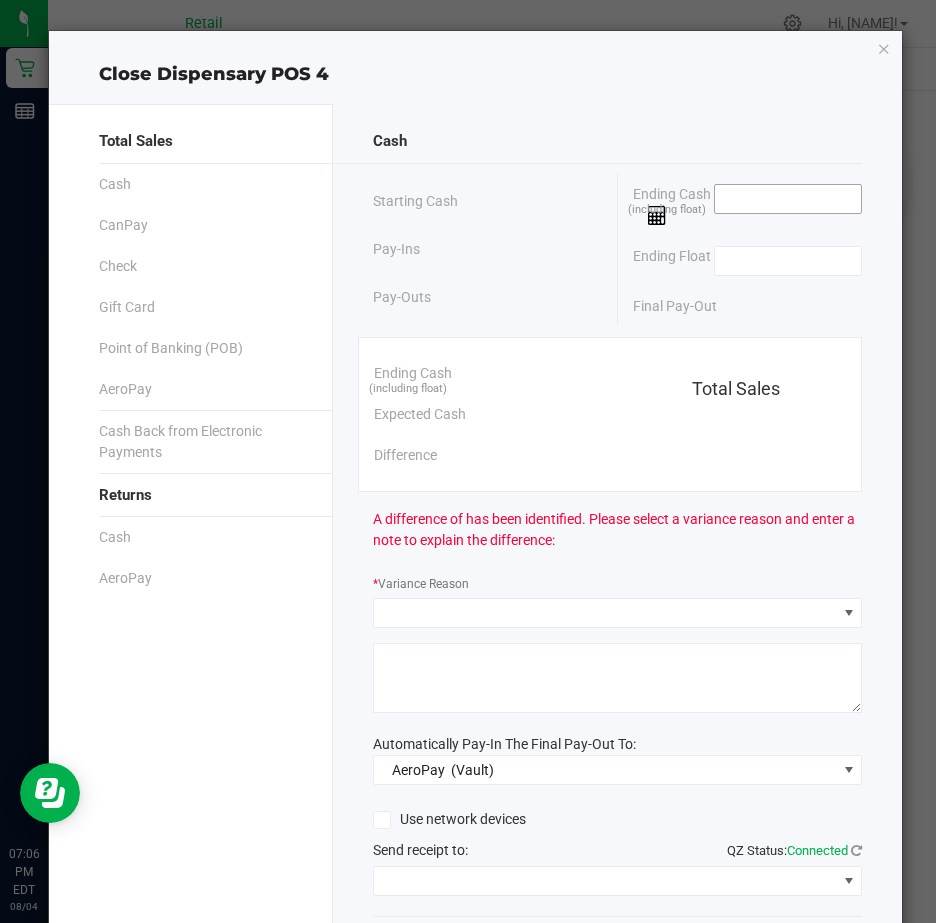 click at bounding box center (788, 199) 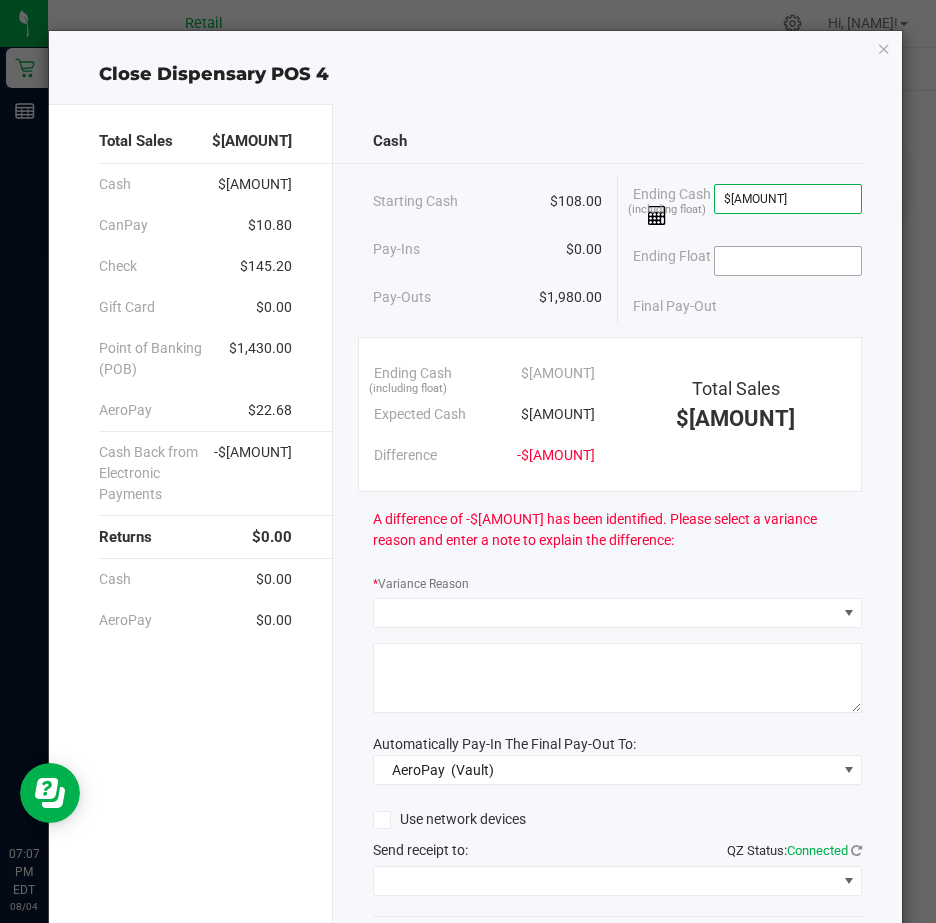 type on "$[AMOUNT]" 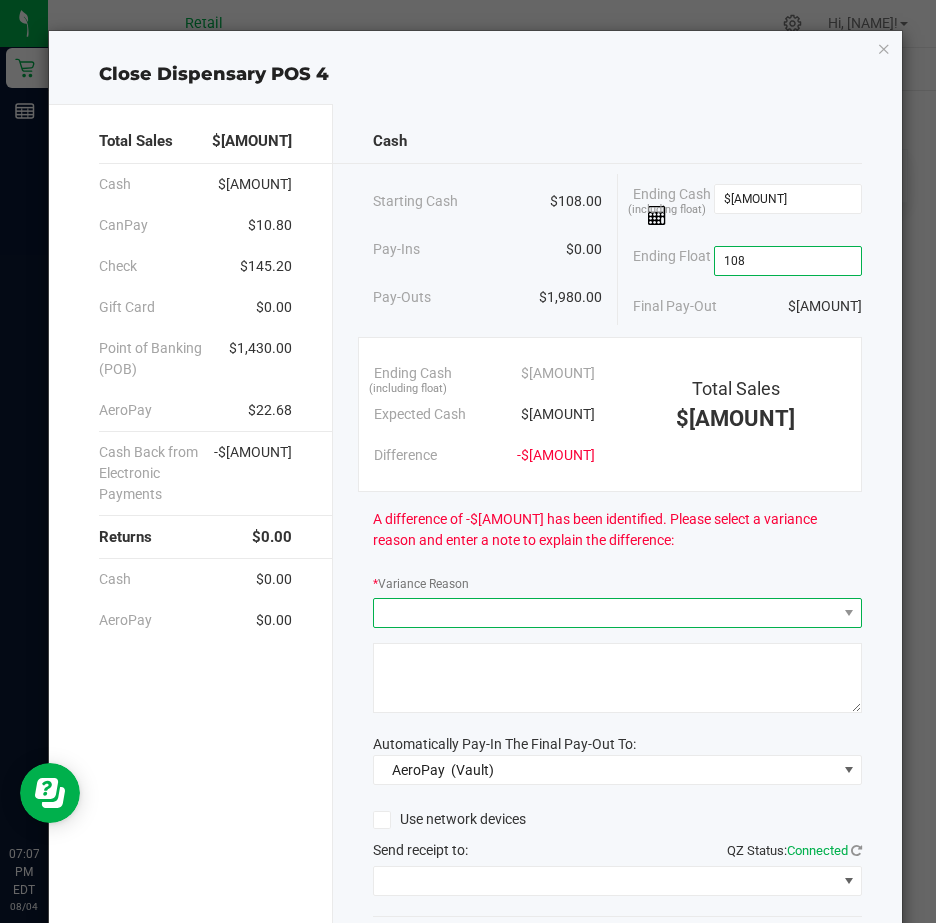 type on "$108.00" 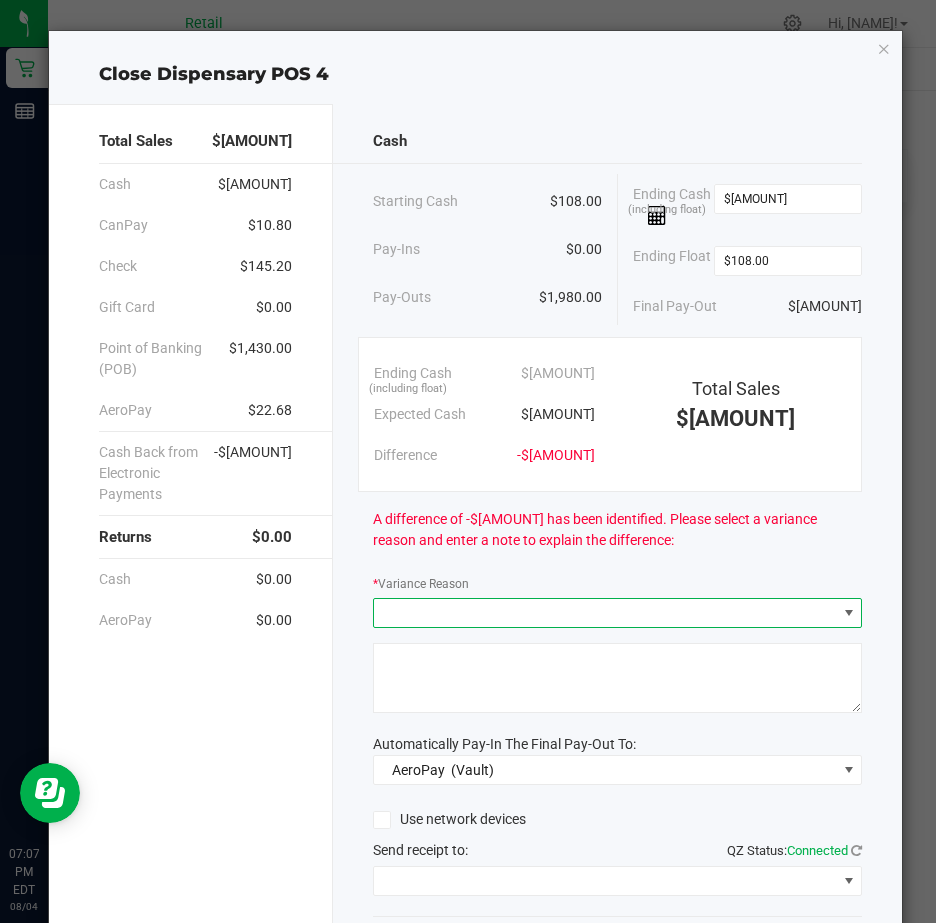 drag, startPoint x: 412, startPoint y: 623, endPoint x: 472, endPoint y: 618, distance: 60.207973 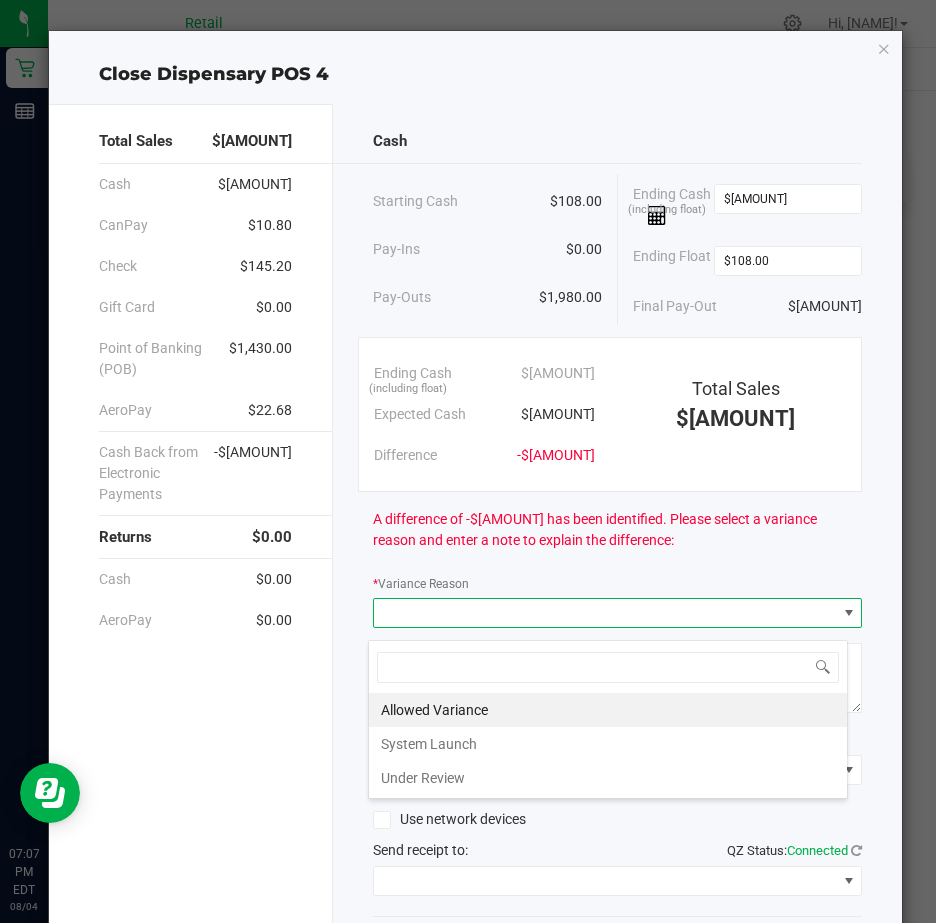 scroll, scrollTop: 99970, scrollLeft: 99520, axis: both 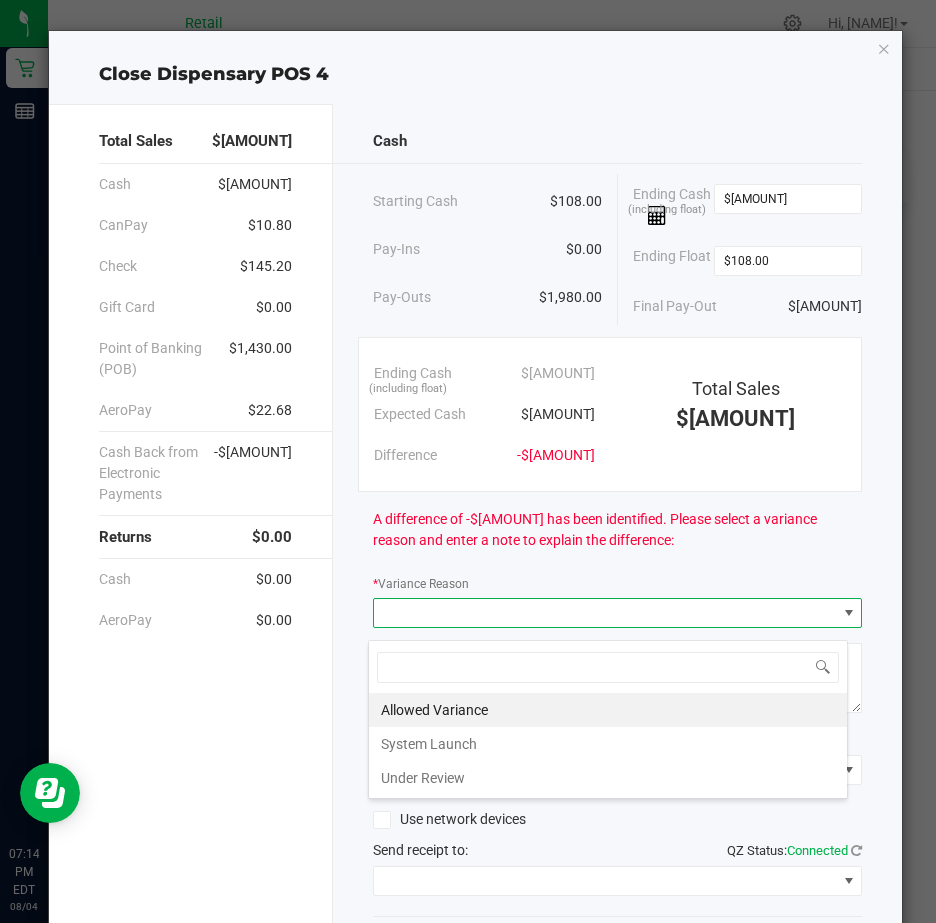 click at bounding box center [605, 613] 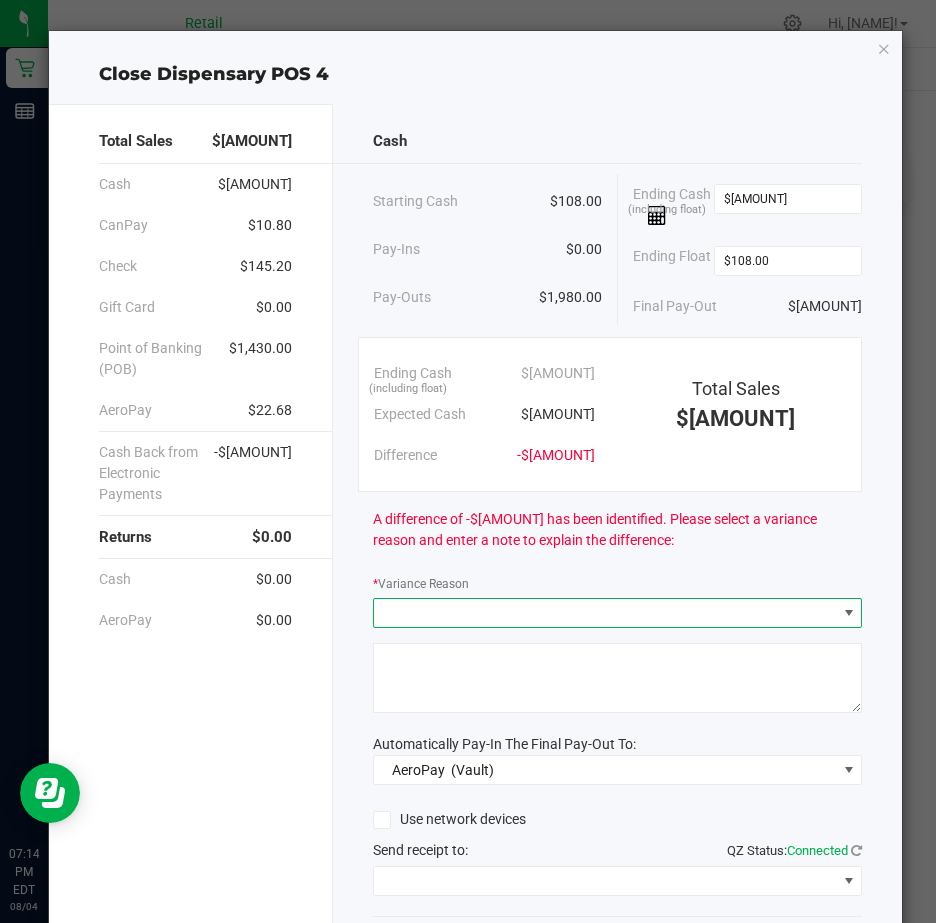 click at bounding box center [849, 613] 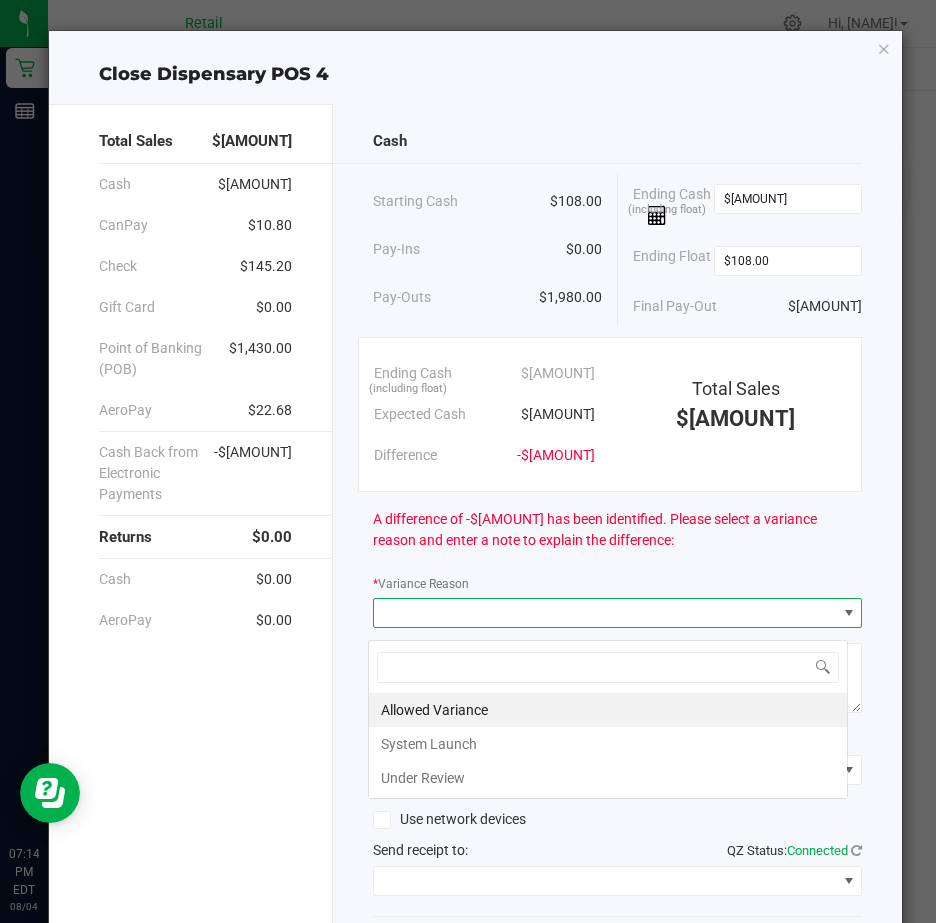 scroll, scrollTop: 99970, scrollLeft: 99520, axis: both 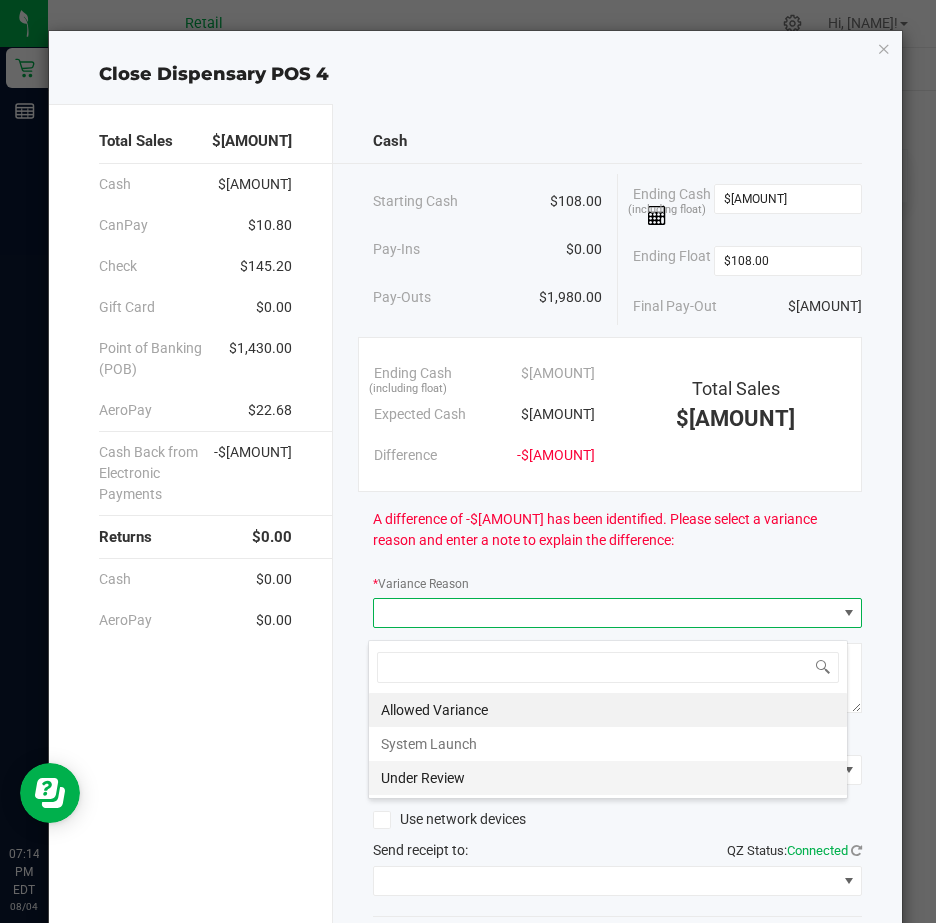 click on "Under Review" at bounding box center [608, 778] 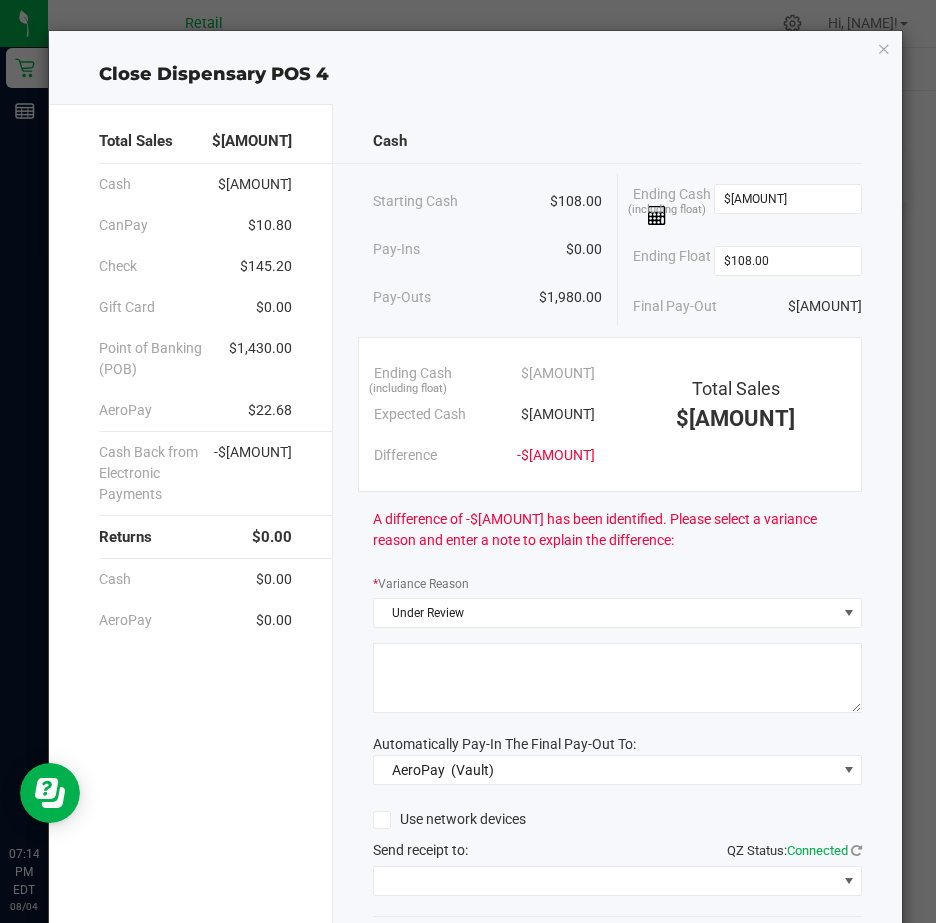 click 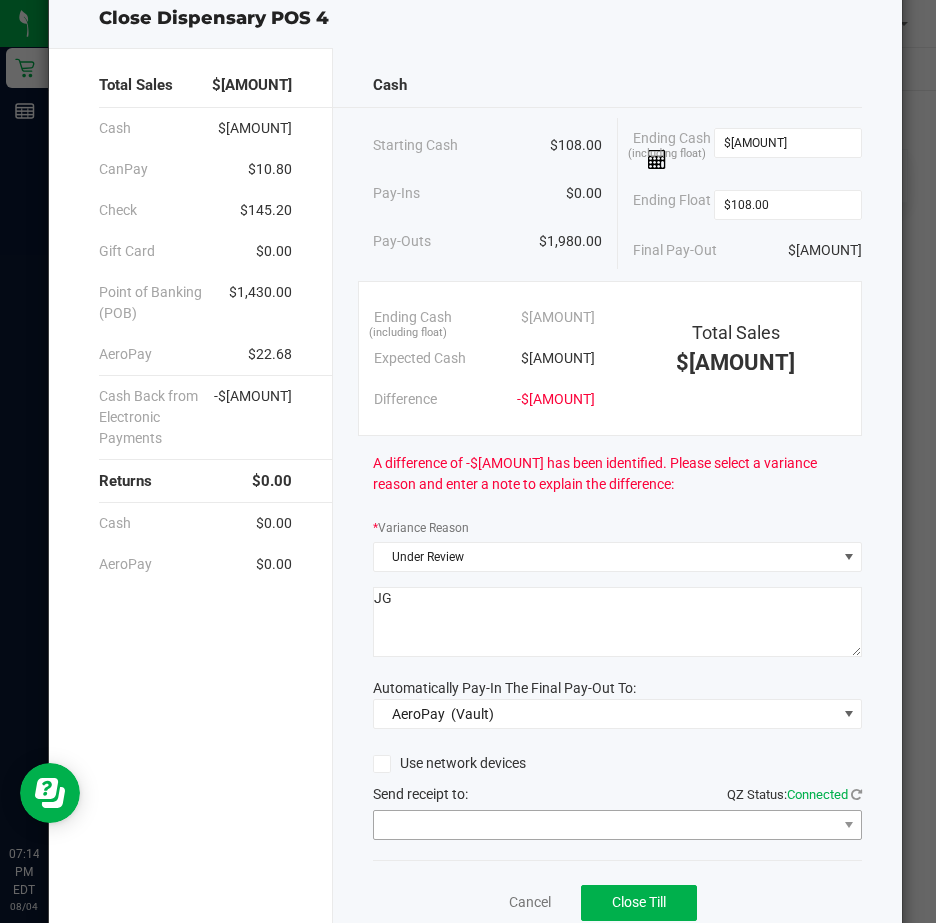 scroll, scrollTop: 148, scrollLeft: 0, axis: vertical 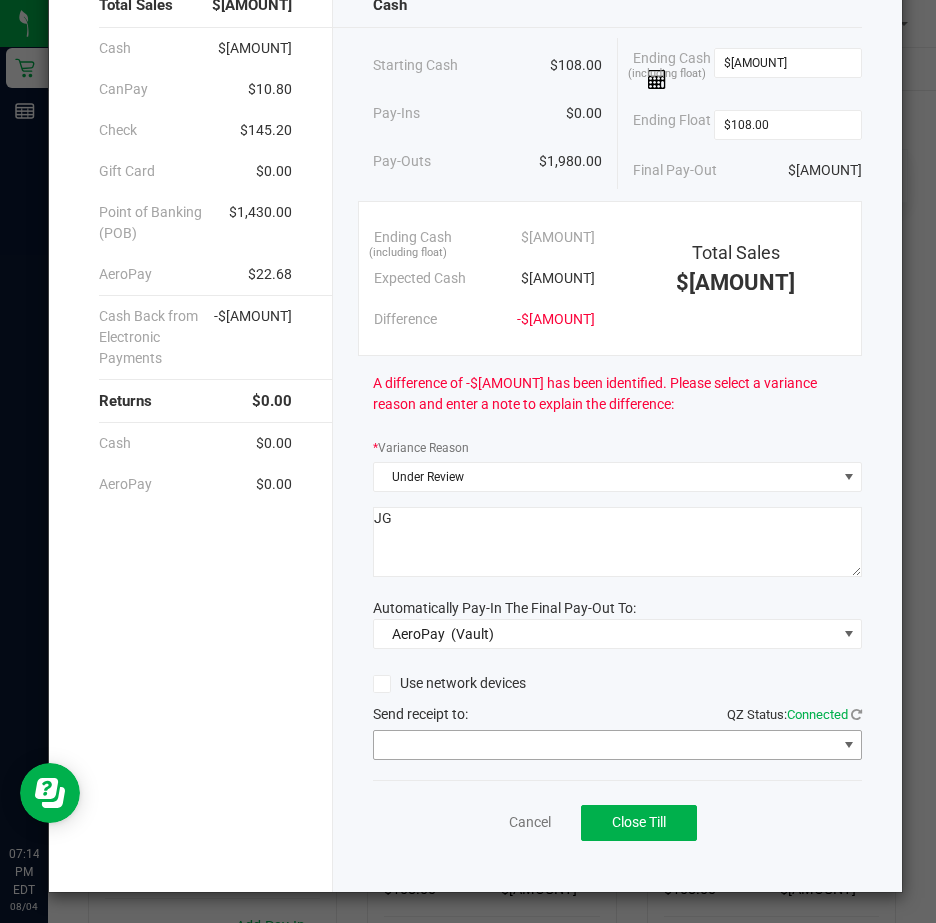 type on "JG" 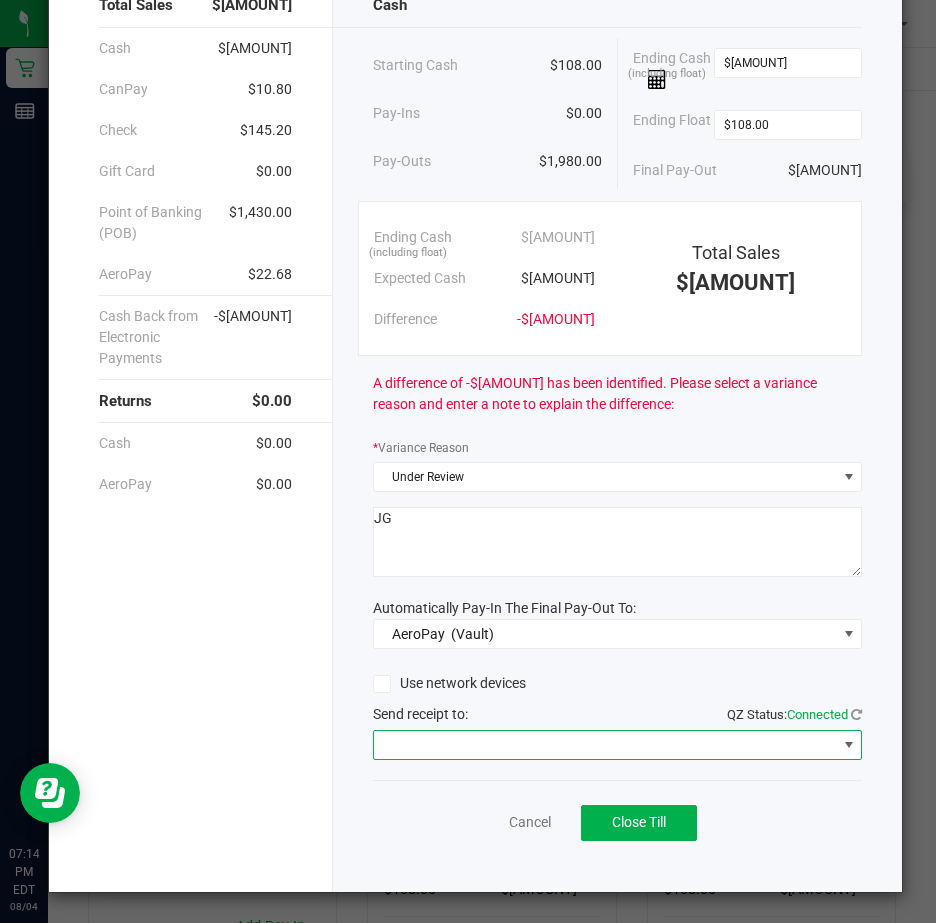 click at bounding box center [849, 745] 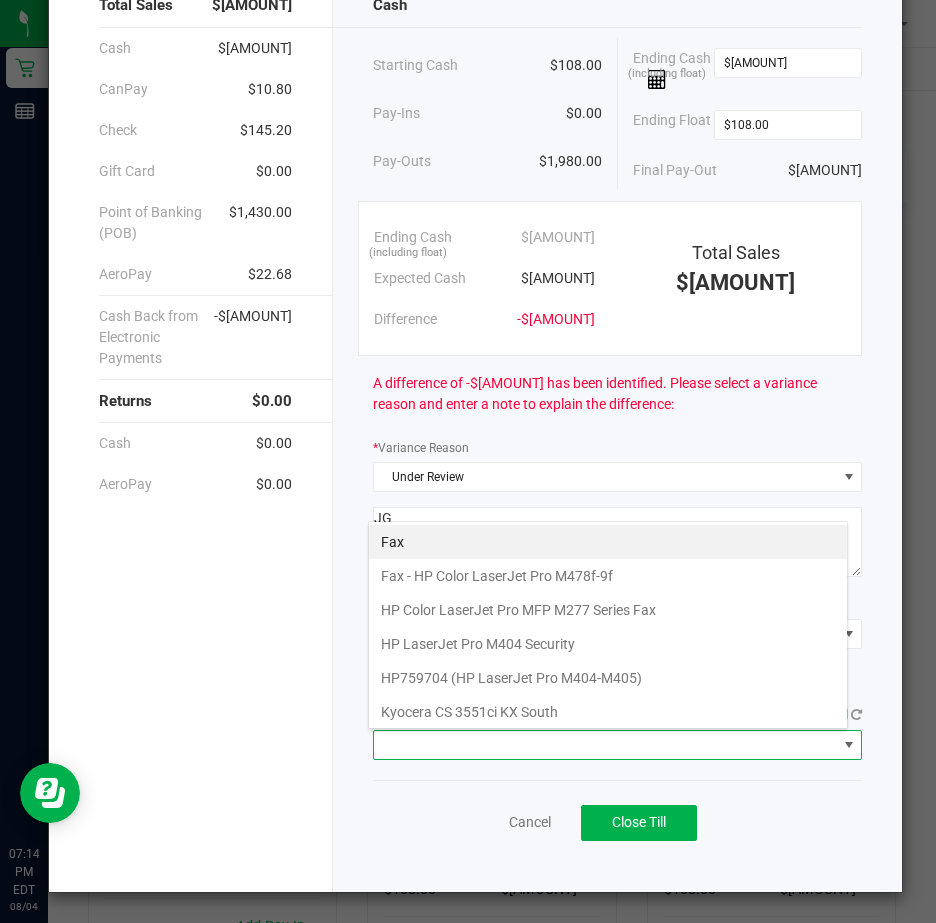 scroll, scrollTop: 99970, scrollLeft: 99520, axis: both 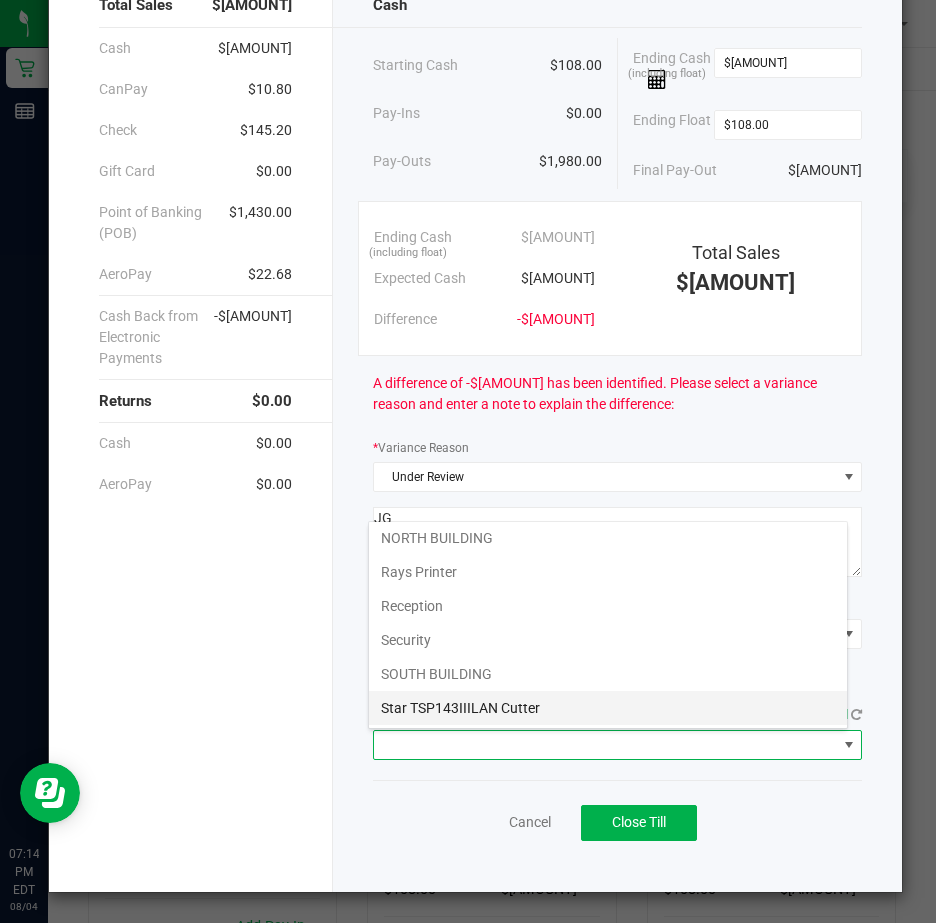 click on "Star TSP143IIILAN Cutter" at bounding box center [608, 708] 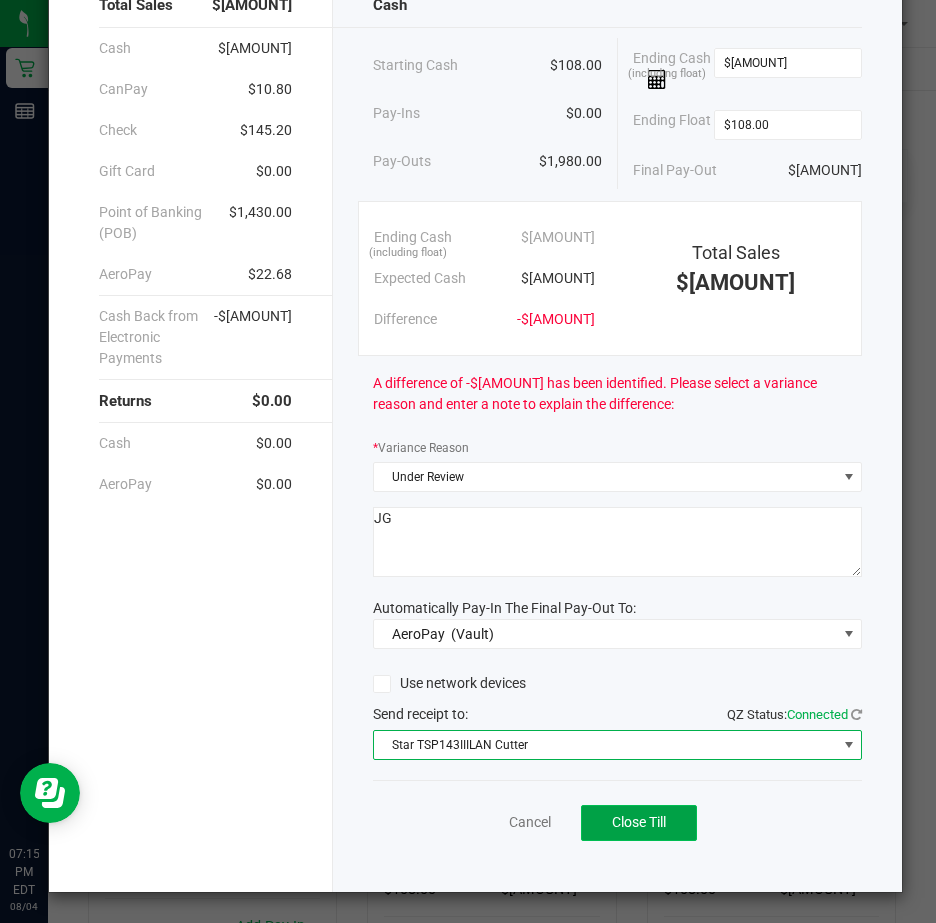 click on "Close Till" 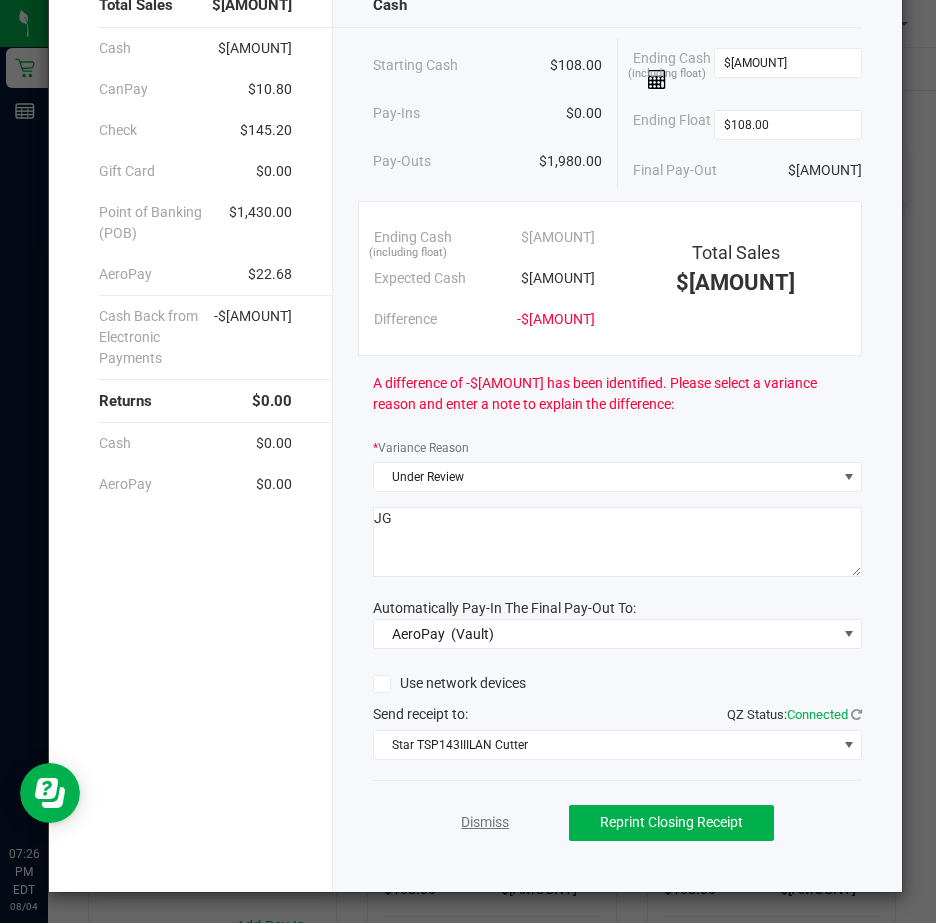 click on "Dismiss" 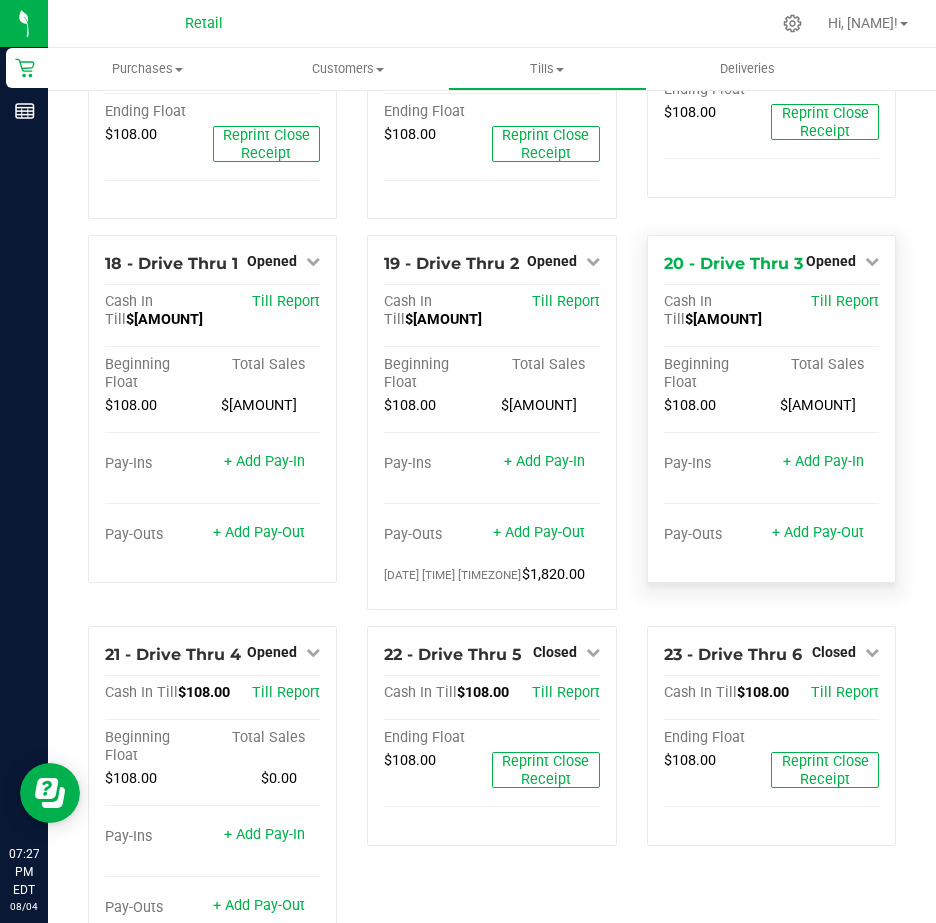 scroll, scrollTop: 1900, scrollLeft: 0, axis: vertical 